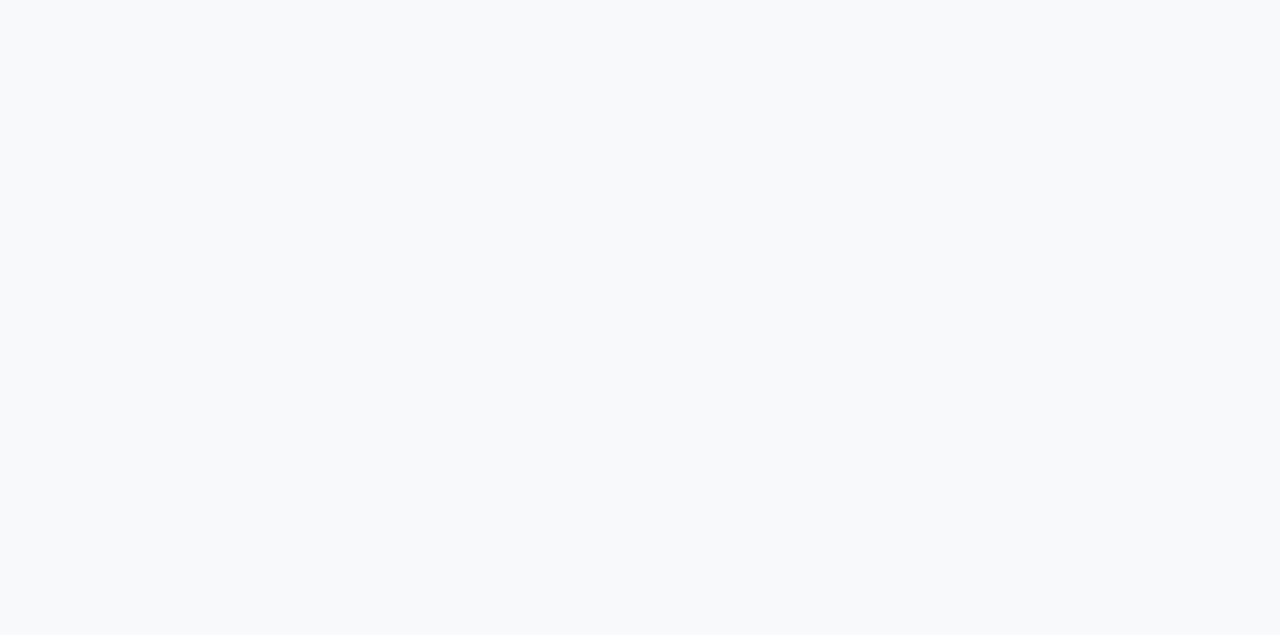 scroll, scrollTop: 0, scrollLeft: 0, axis: both 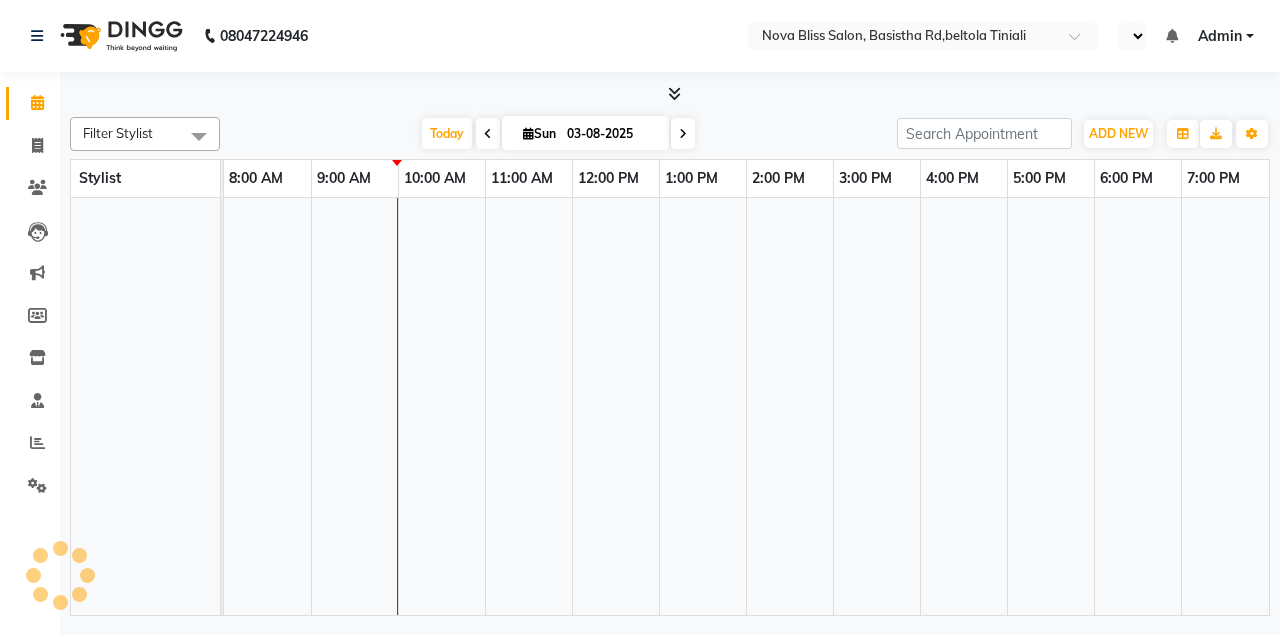 select on "en" 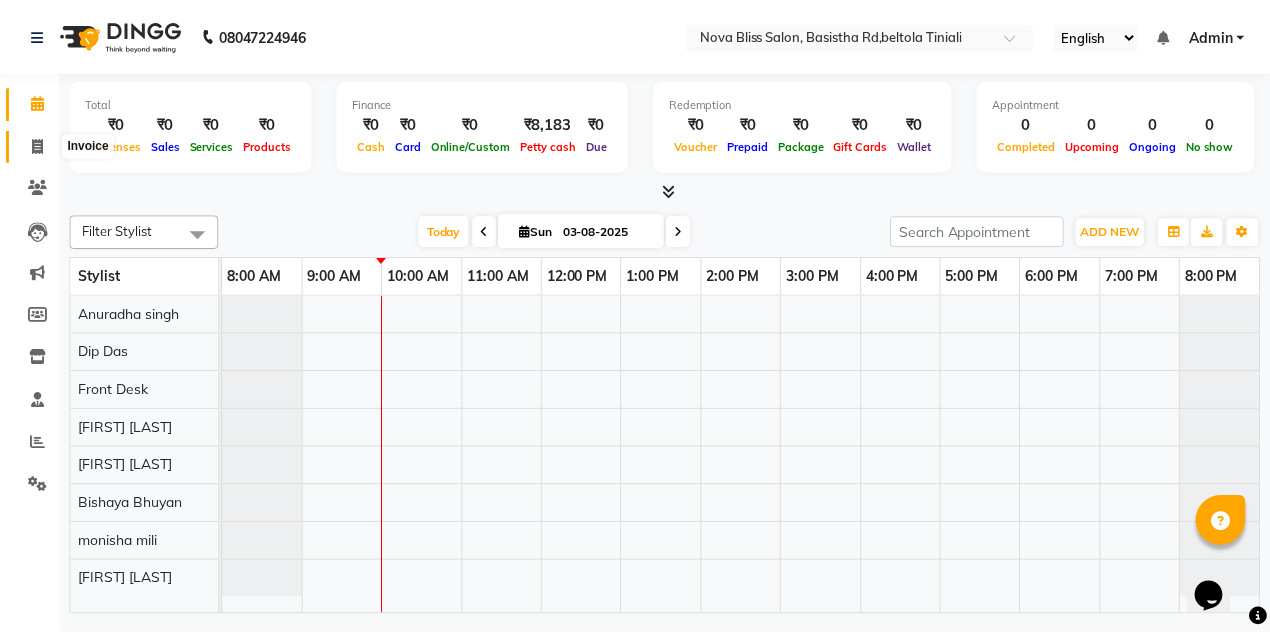 scroll, scrollTop: 0, scrollLeft: 0, axis: both 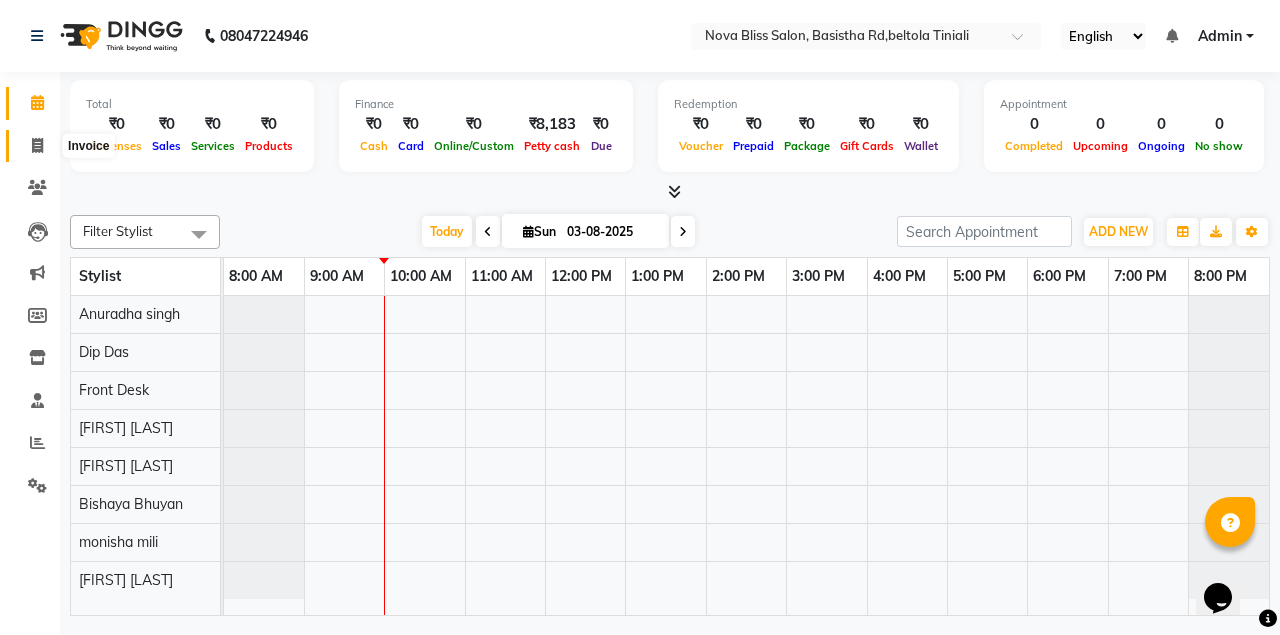 drag, startPoint x: 32, startPoint y: 145, endPoint x: 39, endPoint y: 168, distance: 24.04163 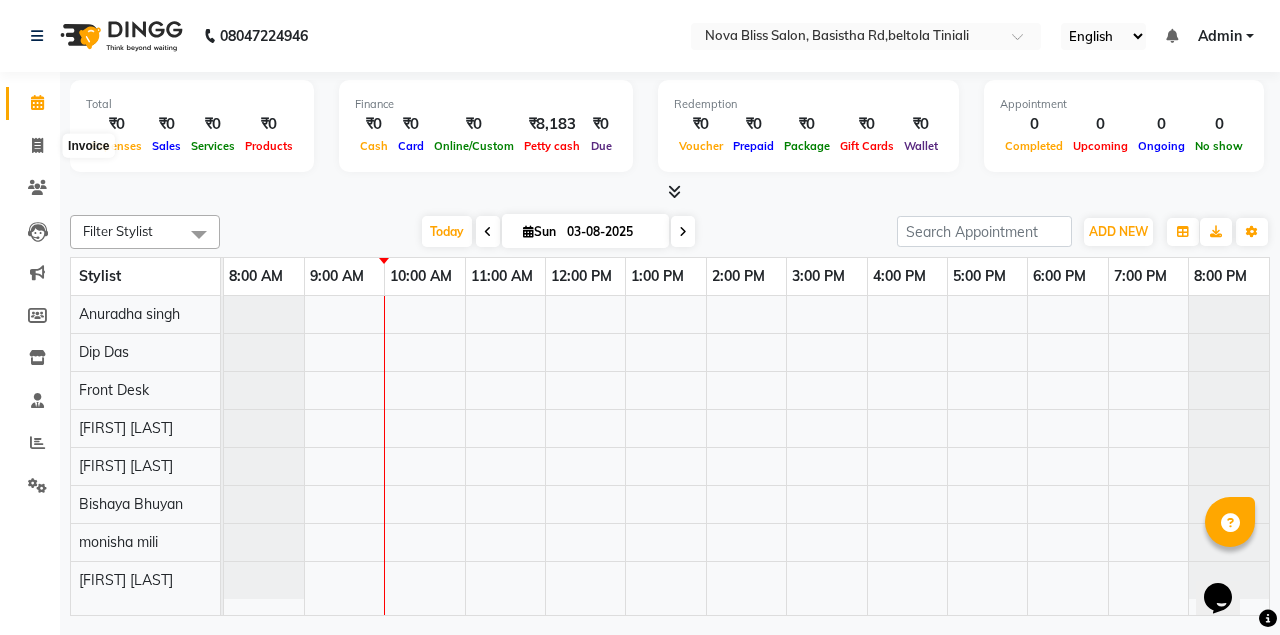 select on "6211" 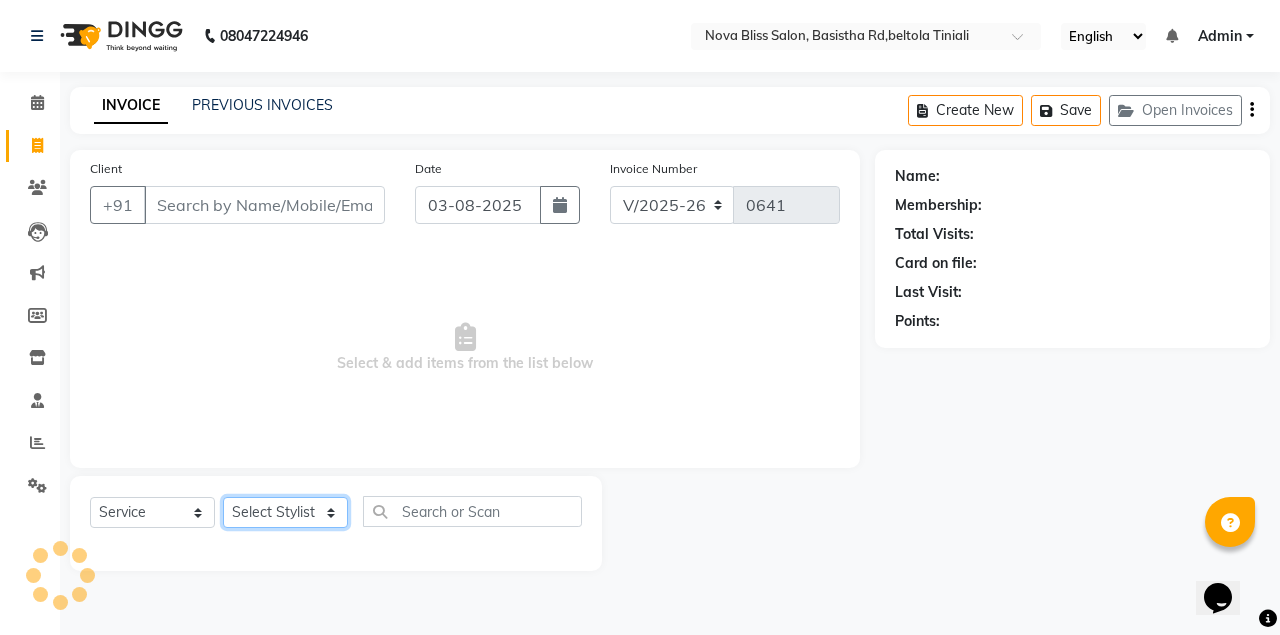 click on "Select Stylist Anuradha singh Bishaya Bhuyan Dip Das Ester jarain  Front Desk Luna kalita monisha mili Pintu Rajak" 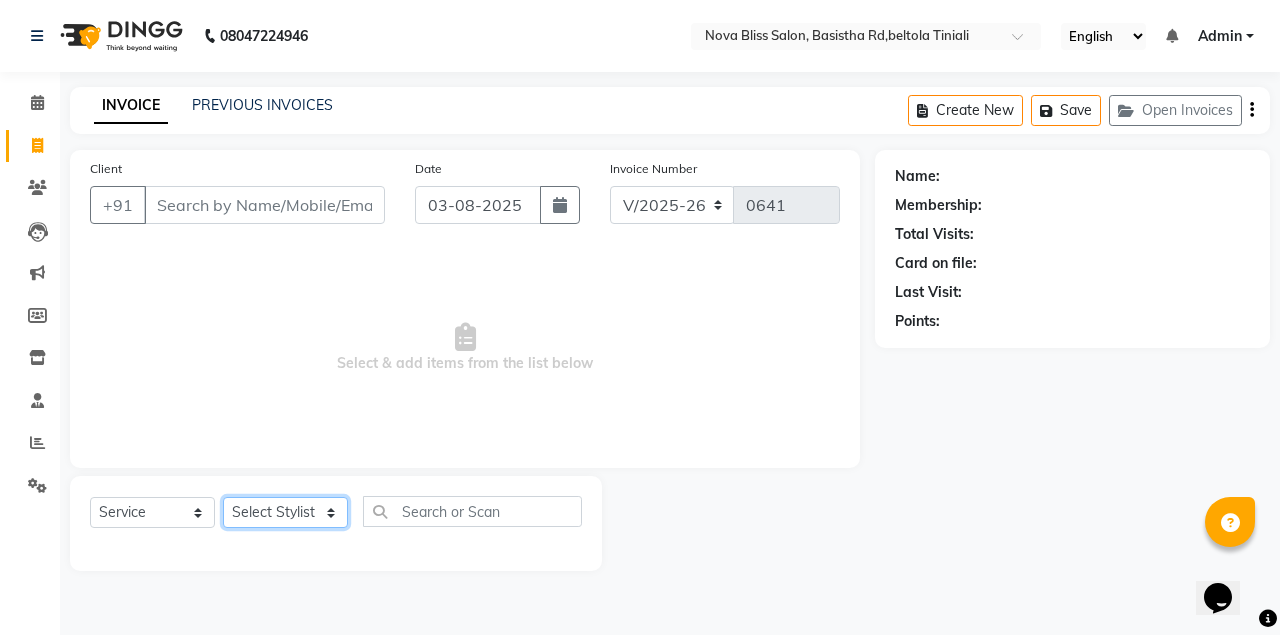 select on "45622" 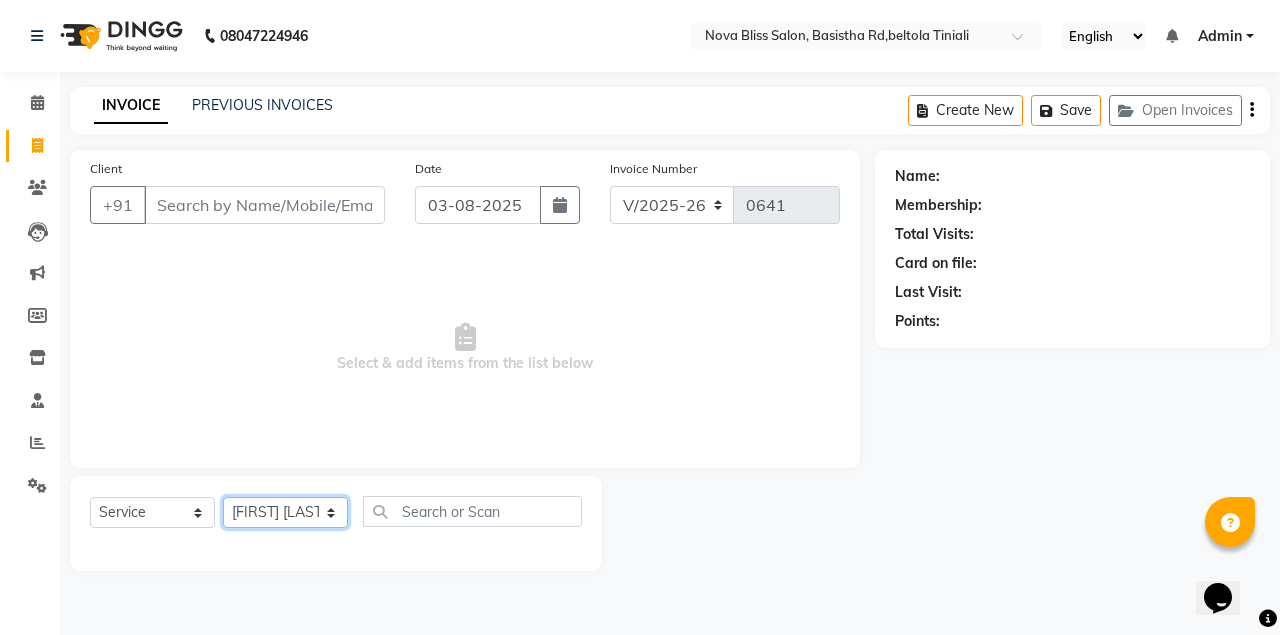 click on "Select Stylist Anuradha singh Bishaya Bhuyan Dip Das Ester jarain  Front Desk Luna kalita monisha mili Pintu Rajak" 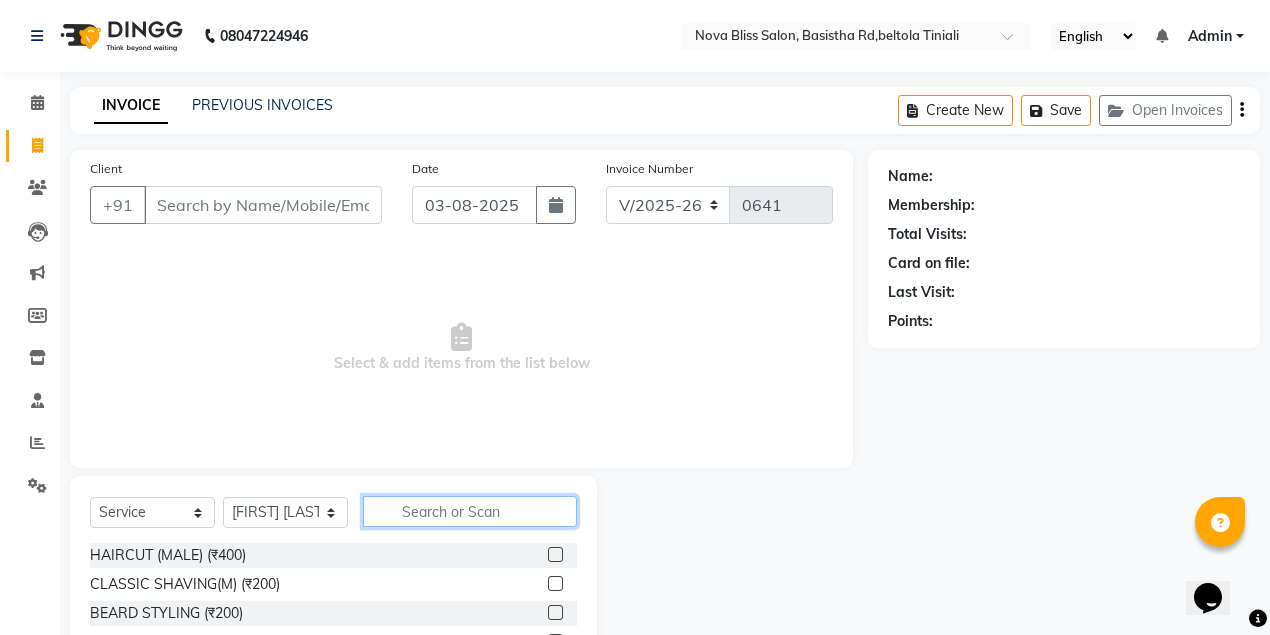 click 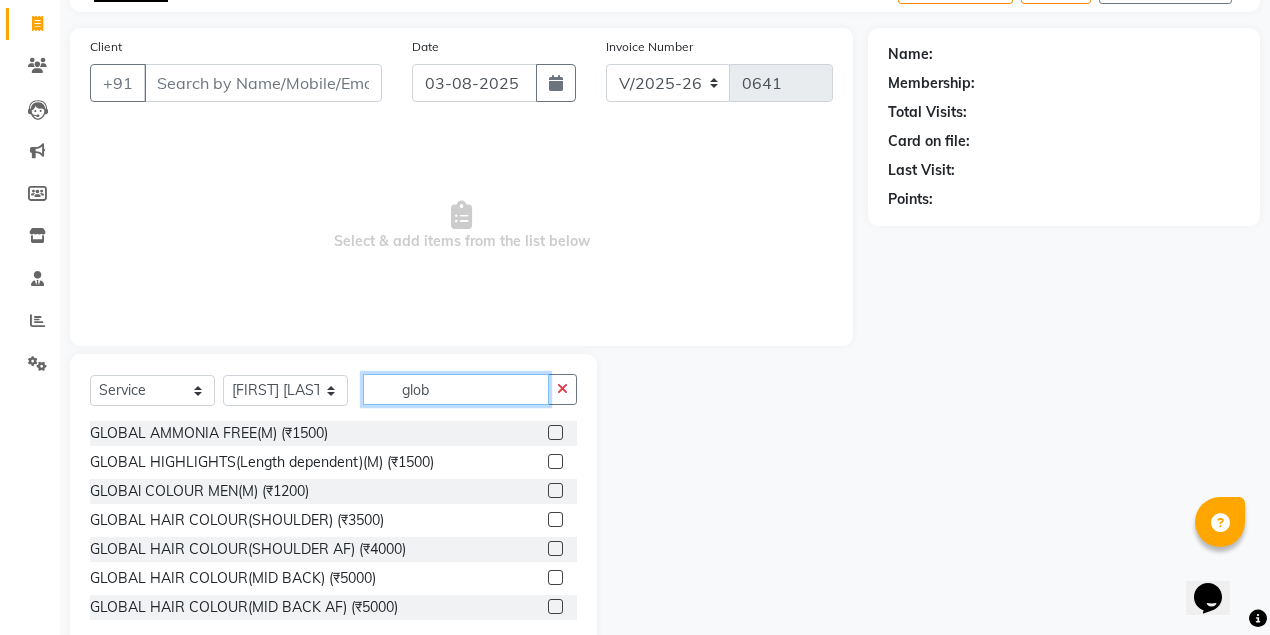 scroll, scrollTop: 165, scrollLeft: 0, axis: vertical 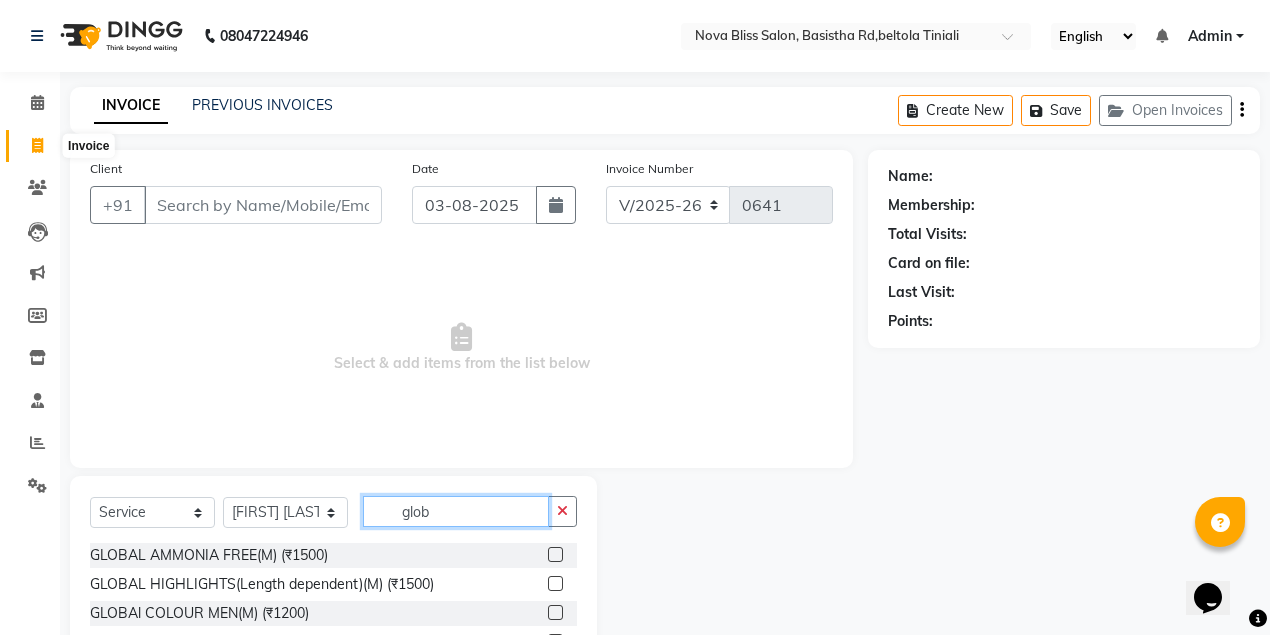 type on "glob" 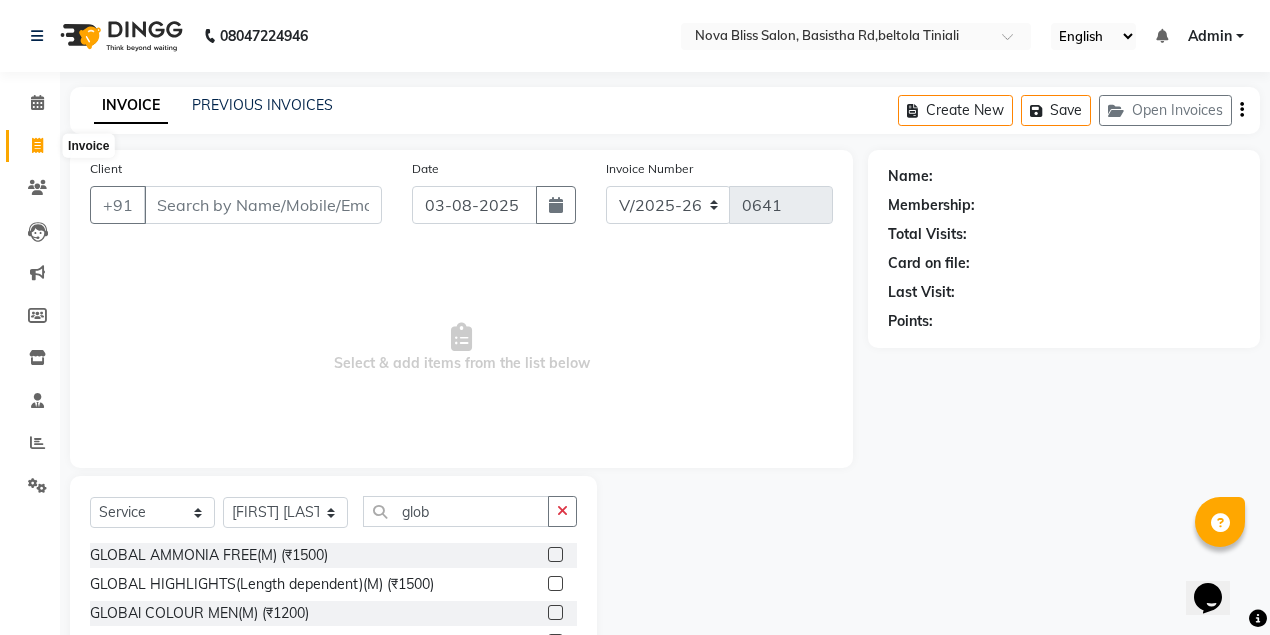 click 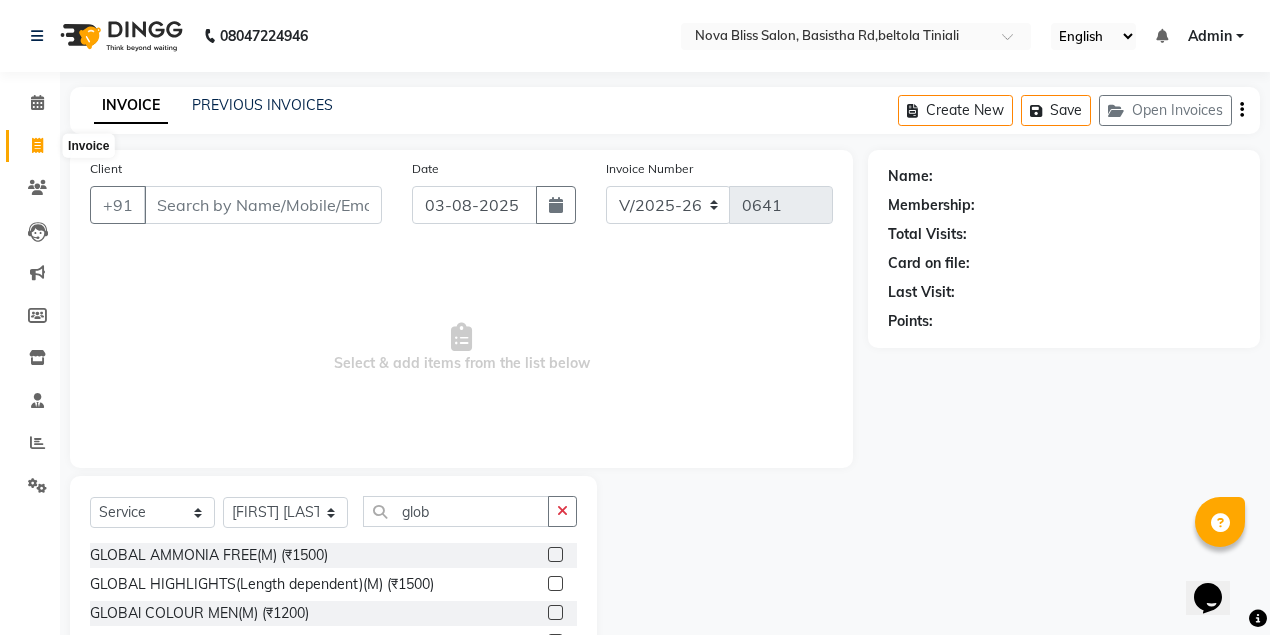 select on "service" 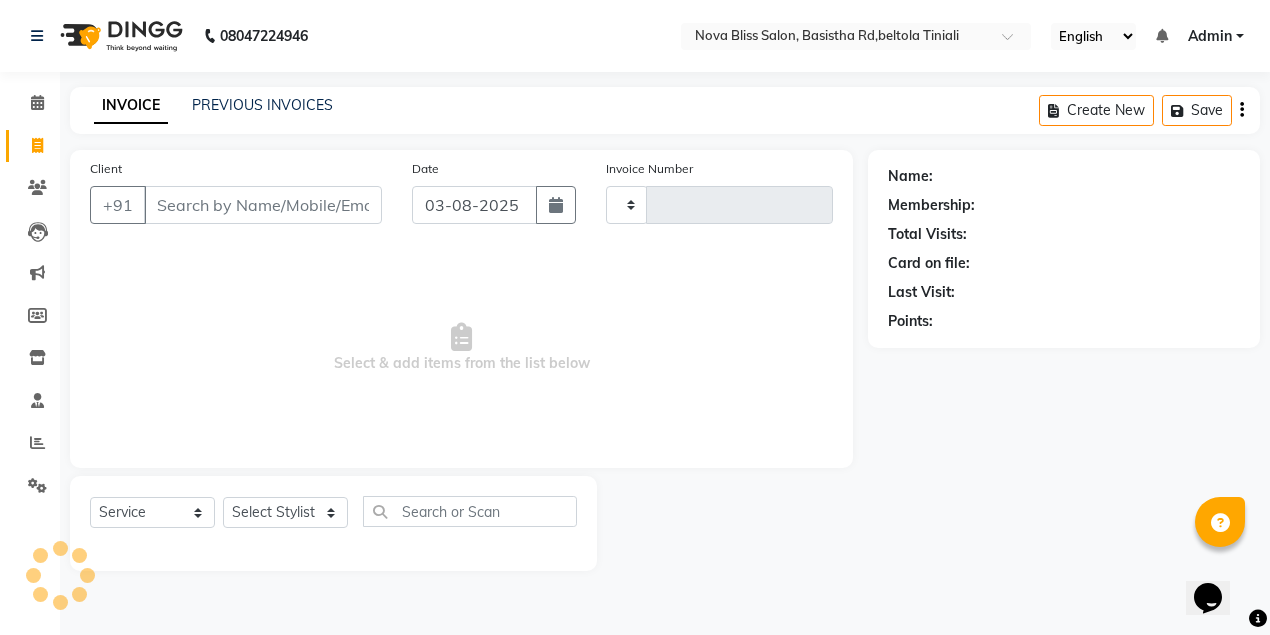 type on "0641" 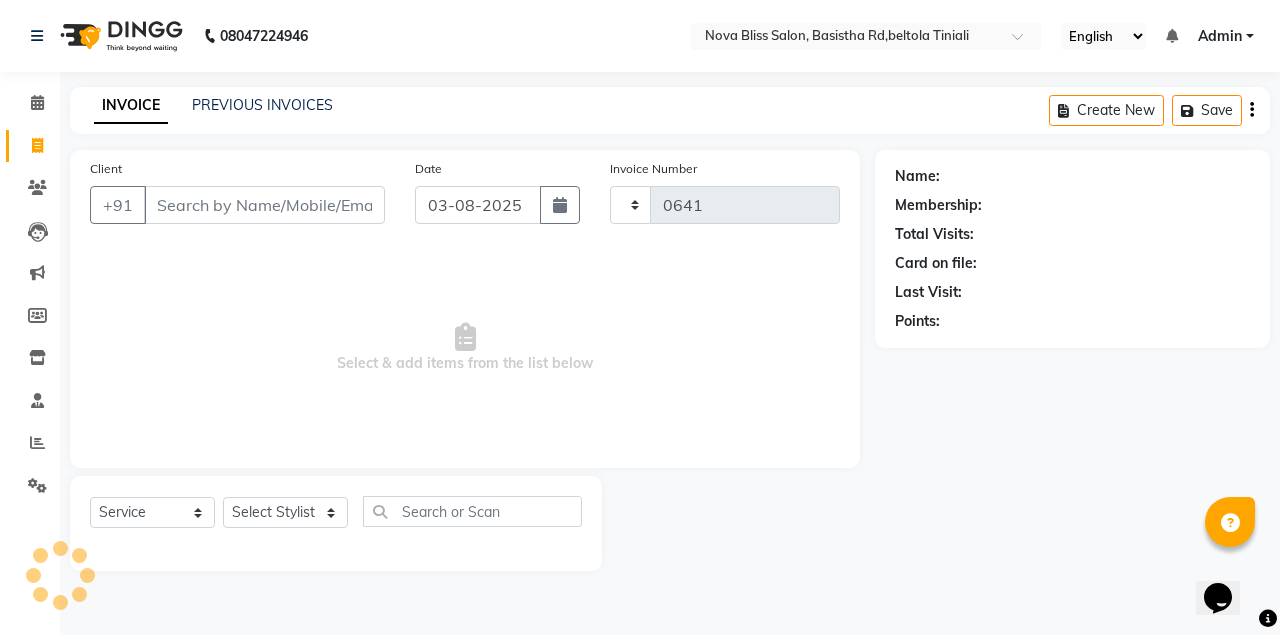 select on "6211" 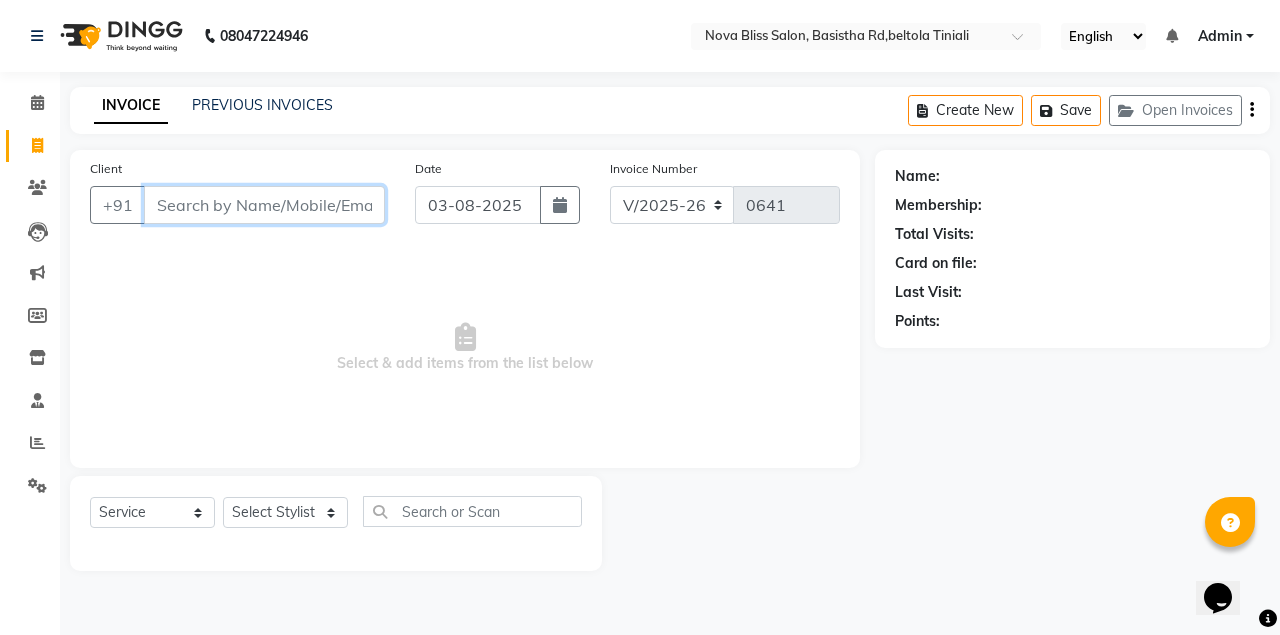 click on "Client" at bounding box center (264, 205) 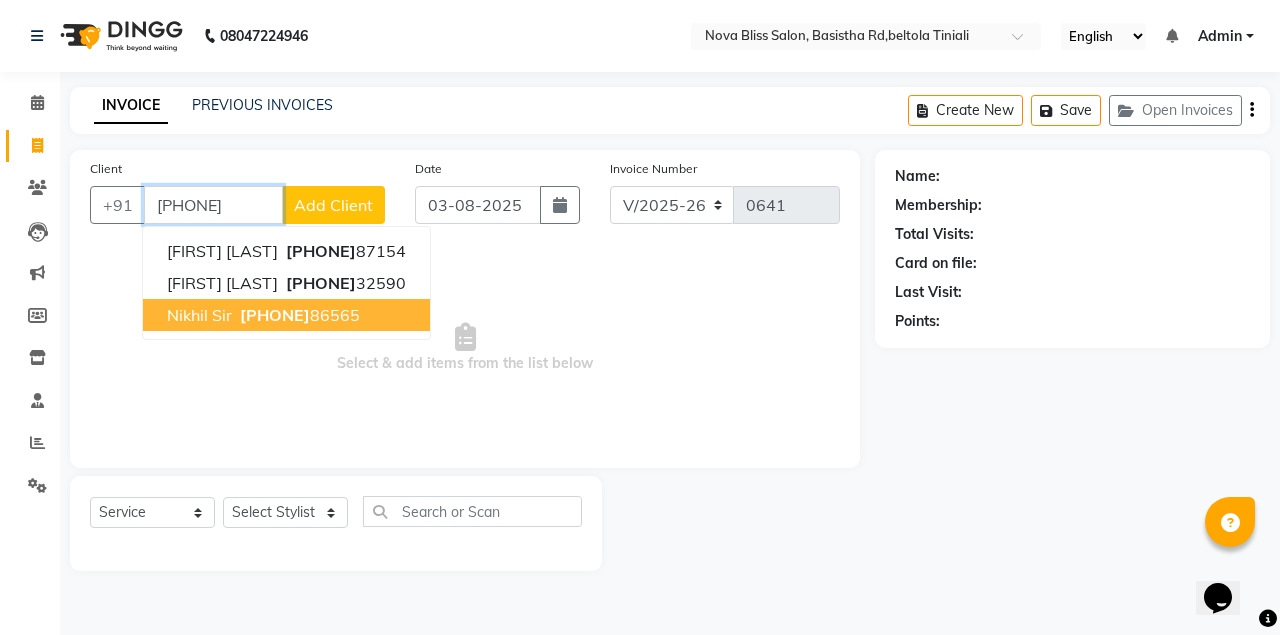 click on "[PHONE]" at bounding box center [275, 315] 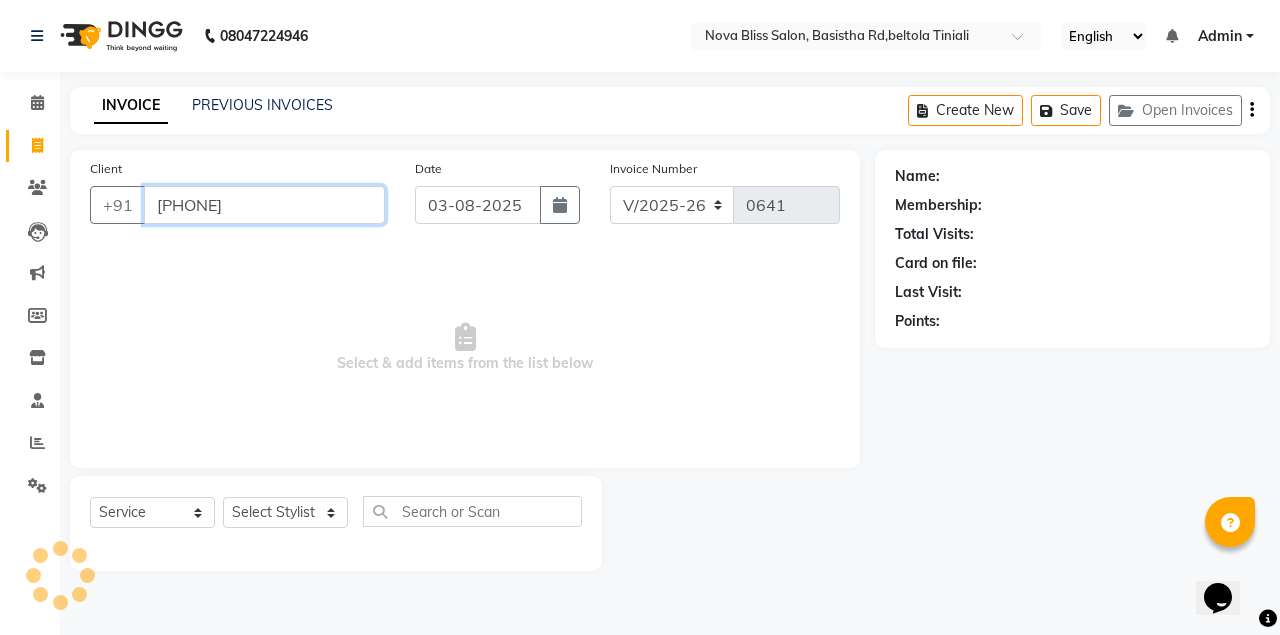 type on "[PHONE]" 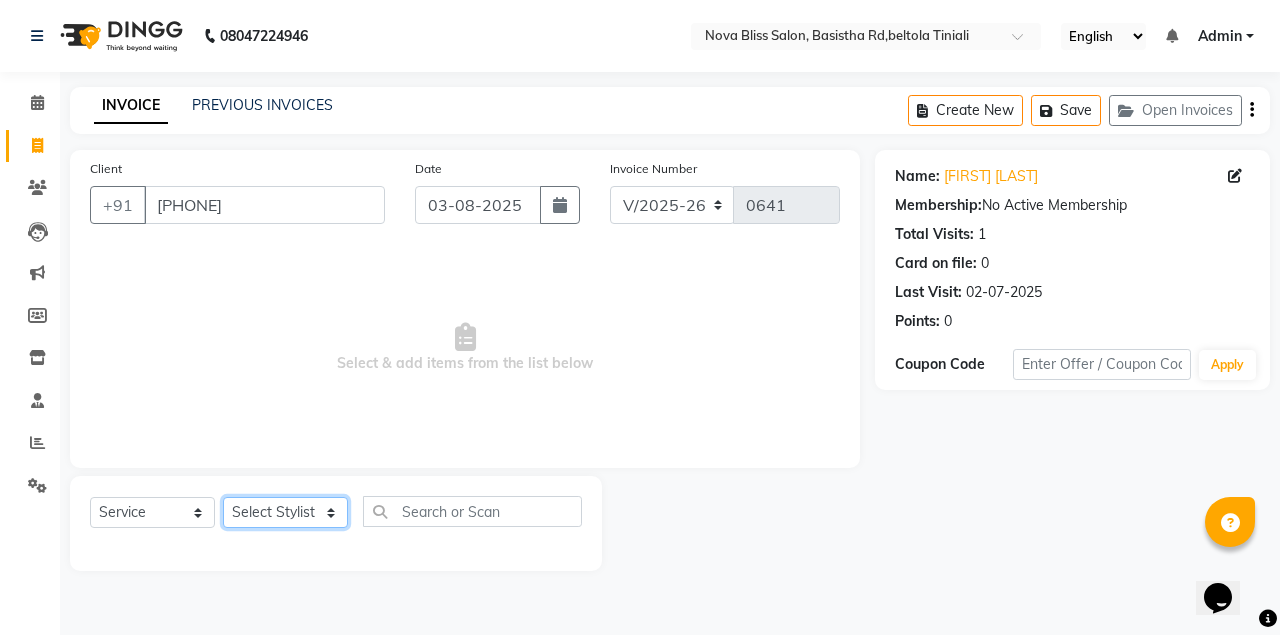 click on "Select Stylist Anuradha singh Bishaya Bhuyan Dip Das Ester jarain  Front Desk Luna kalita monisha mili Pintu Rajak" 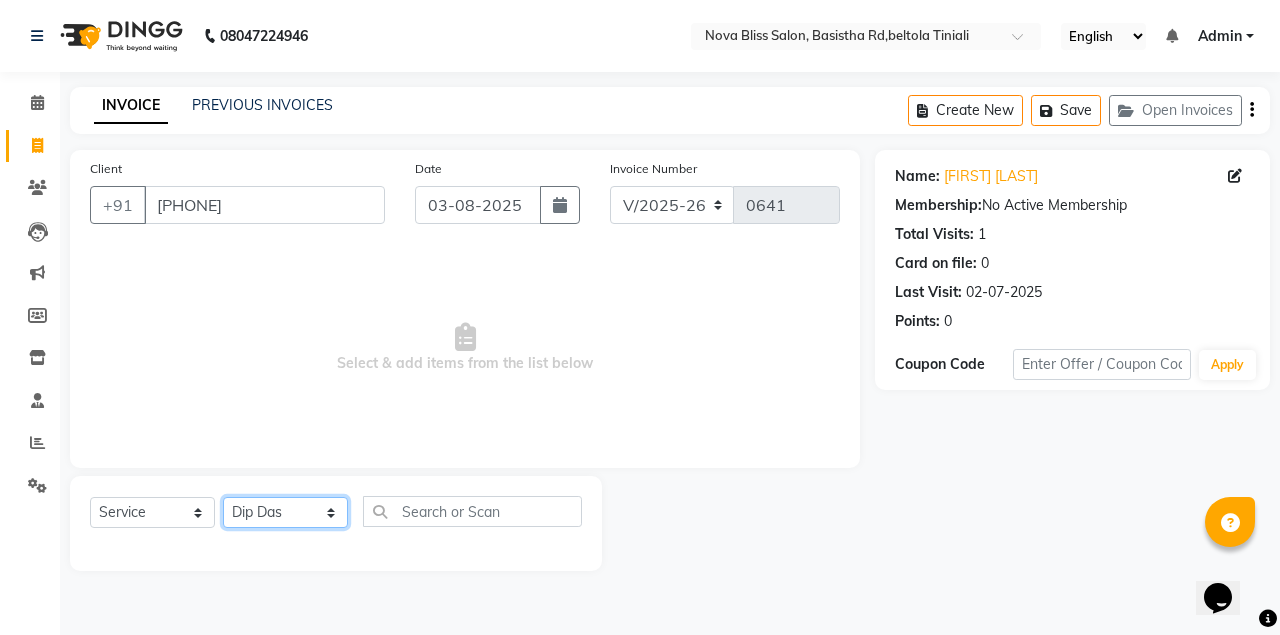 click on "Select Stylist Anuradha singh Bishaya Bhuyan Dip Das Ester jarain  Front Desk Luna kalita monisha mili Pintu Rajak" 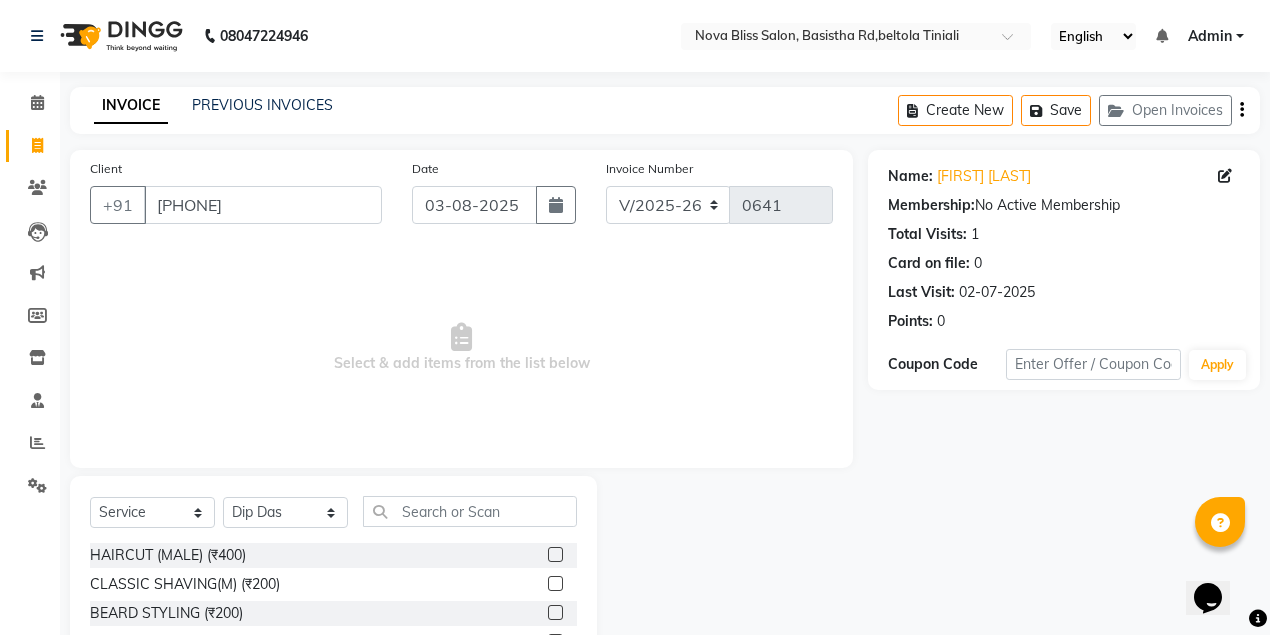 click 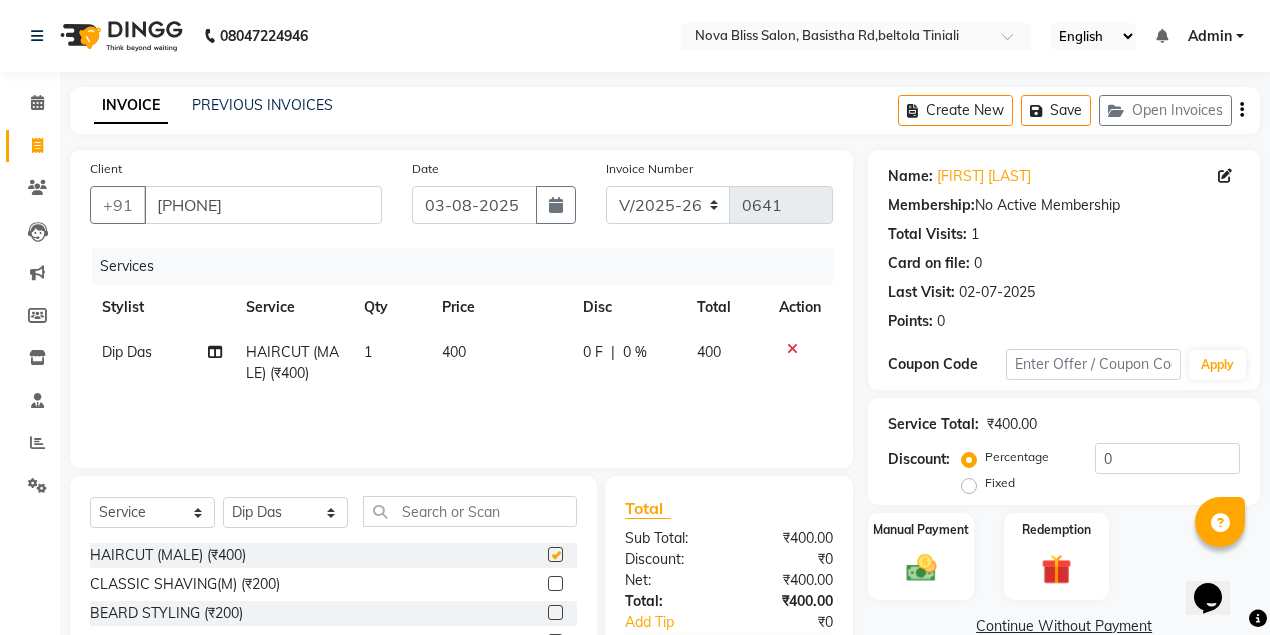 checkbox on "false" 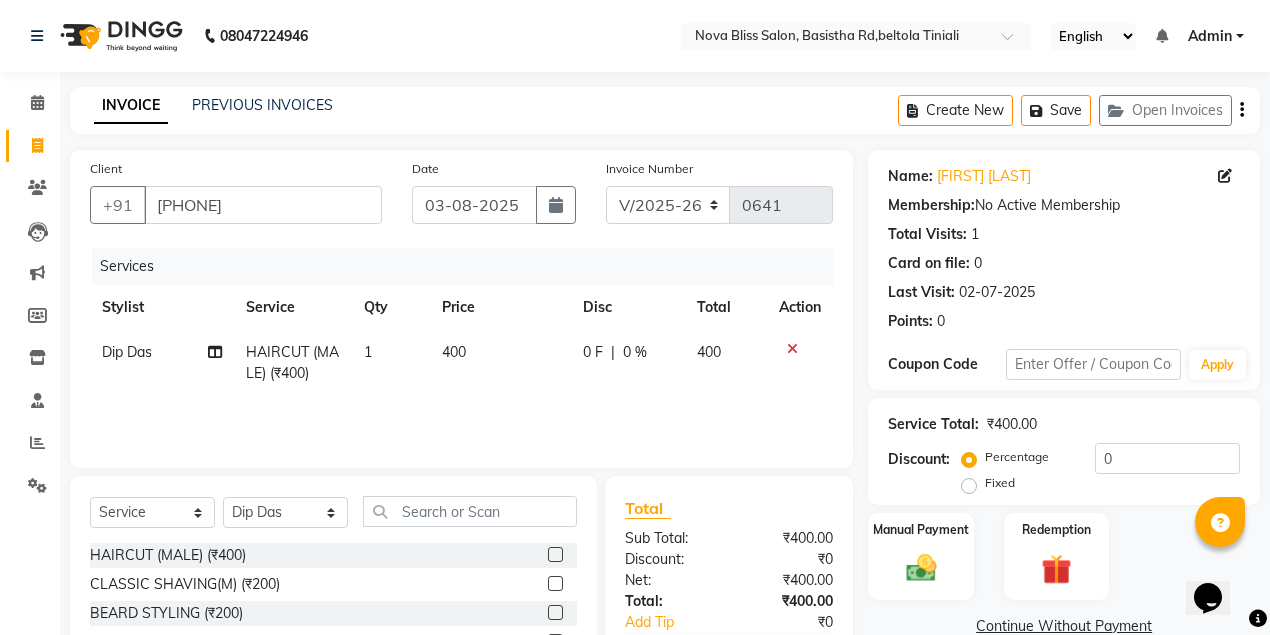 click on "0 F" 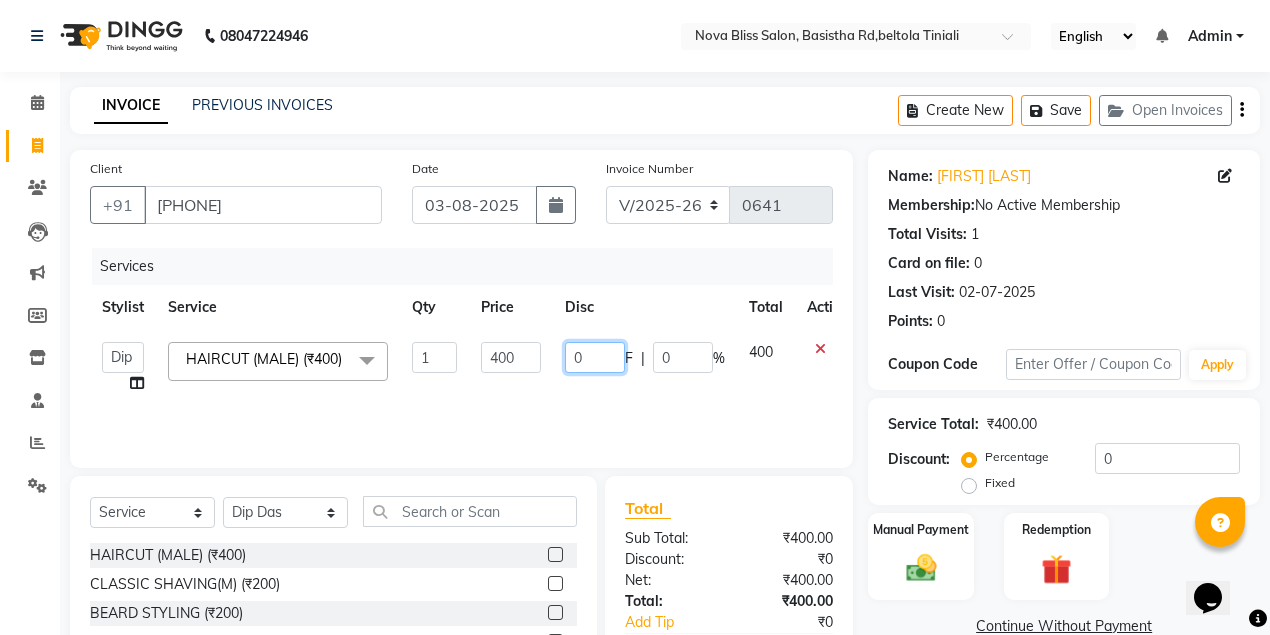 click on "0" 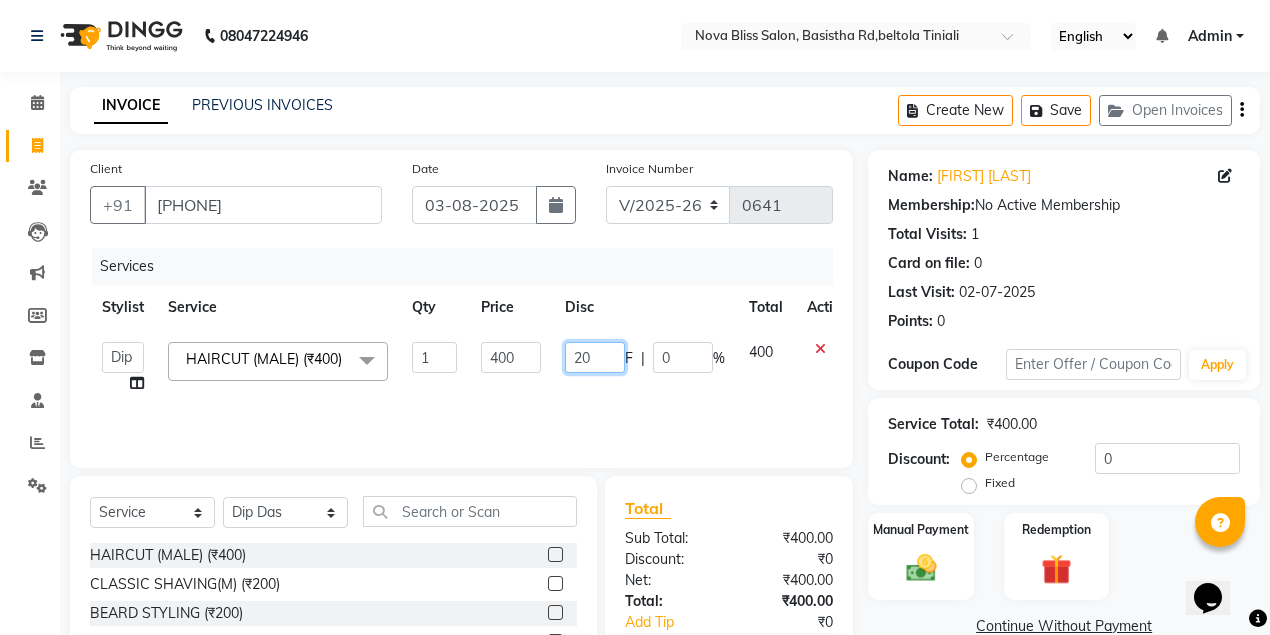 type on "250" 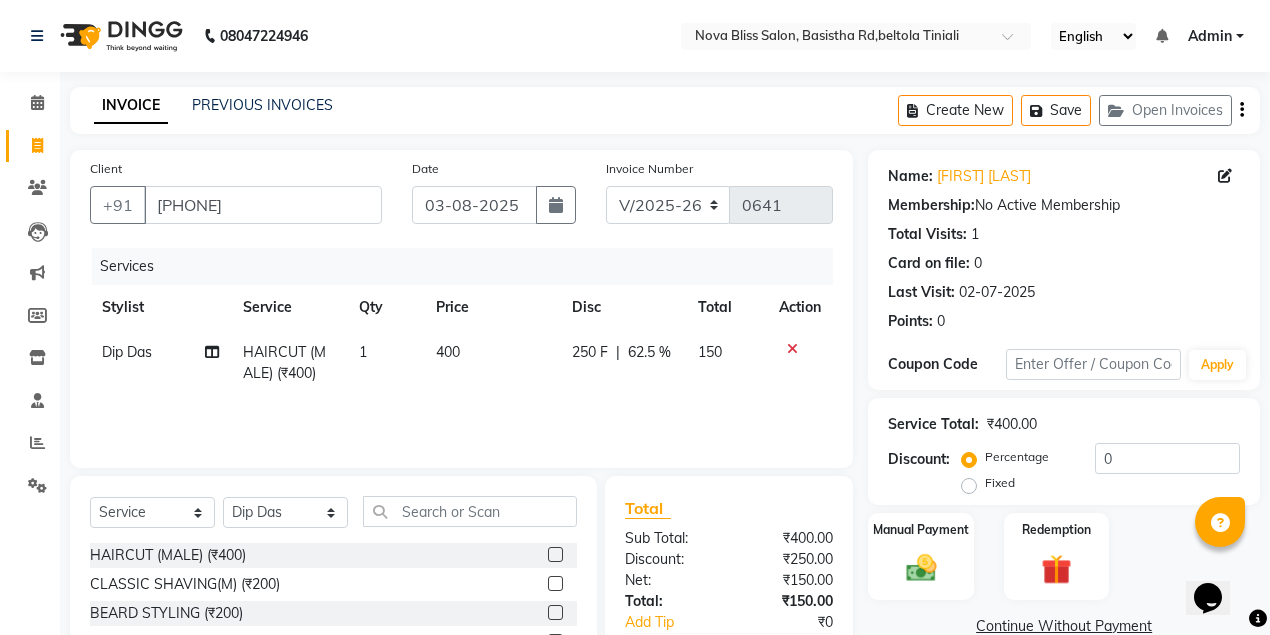 click on "[FIRST] [LAST] HAIRCUT (MALE) (₹400) 1 400 250 F | 62.5 % 150" 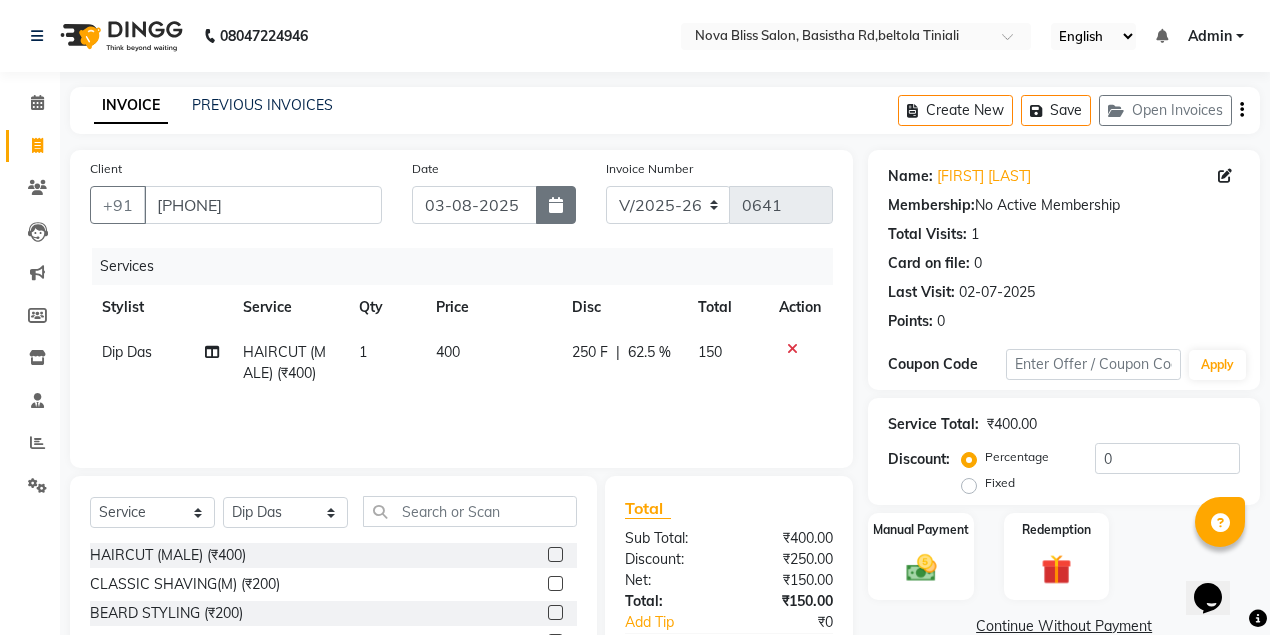 click 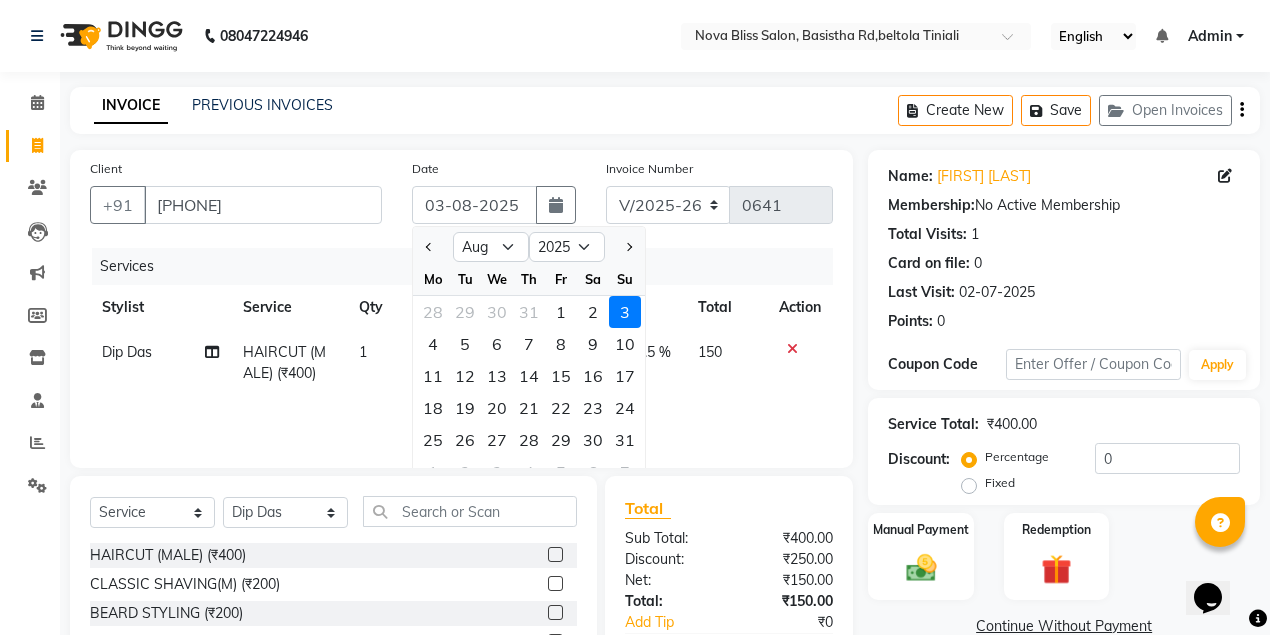 click on "1" 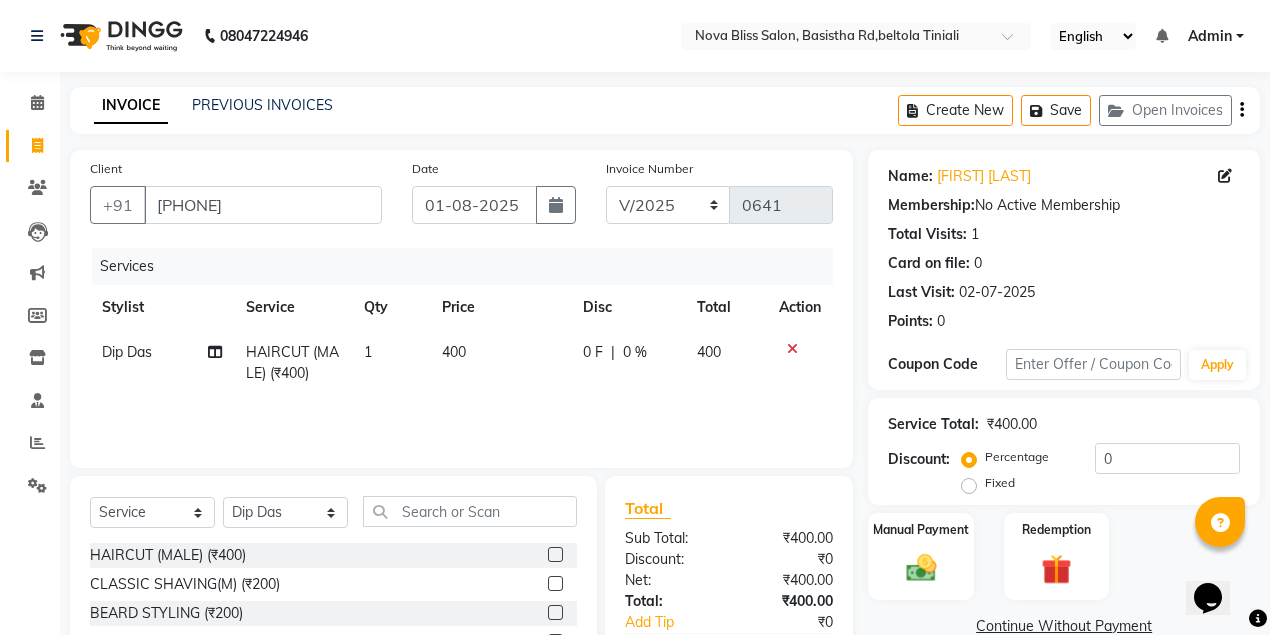 click on "0 F" 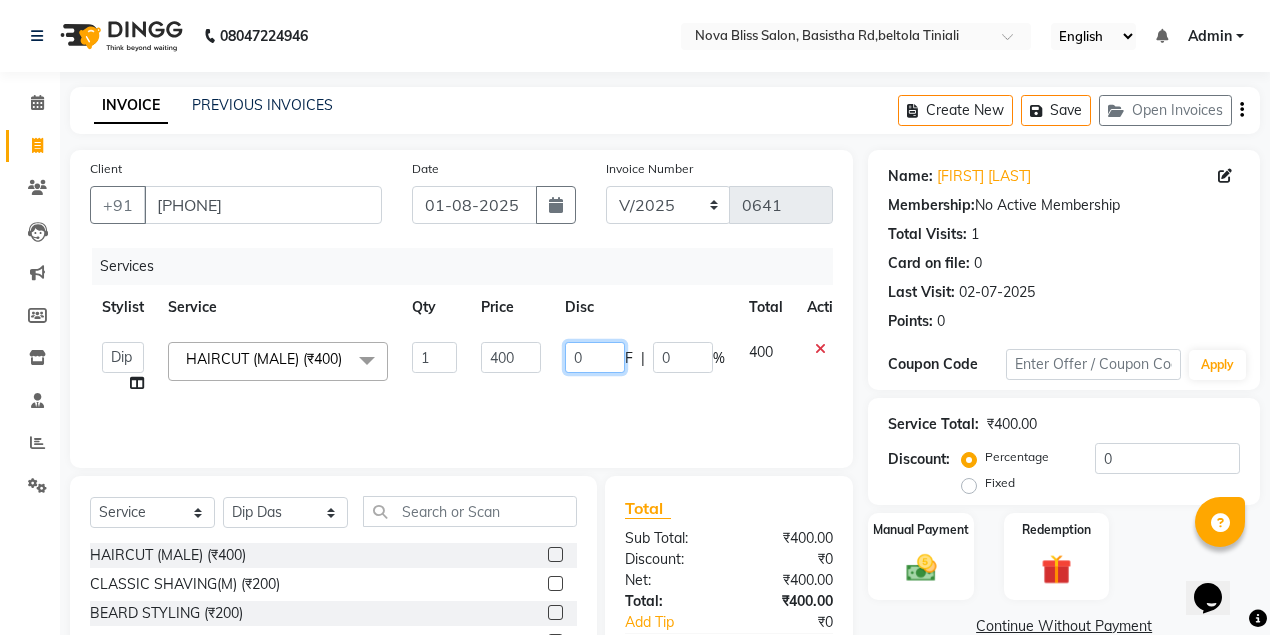 click on "0" 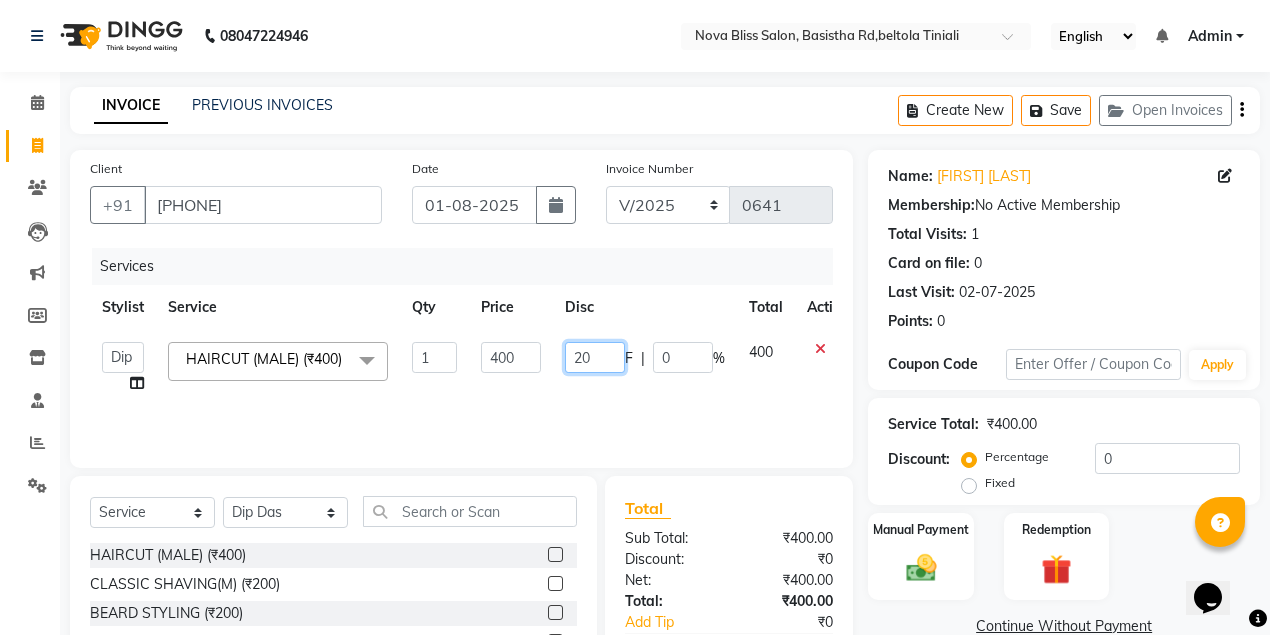 type on "250" 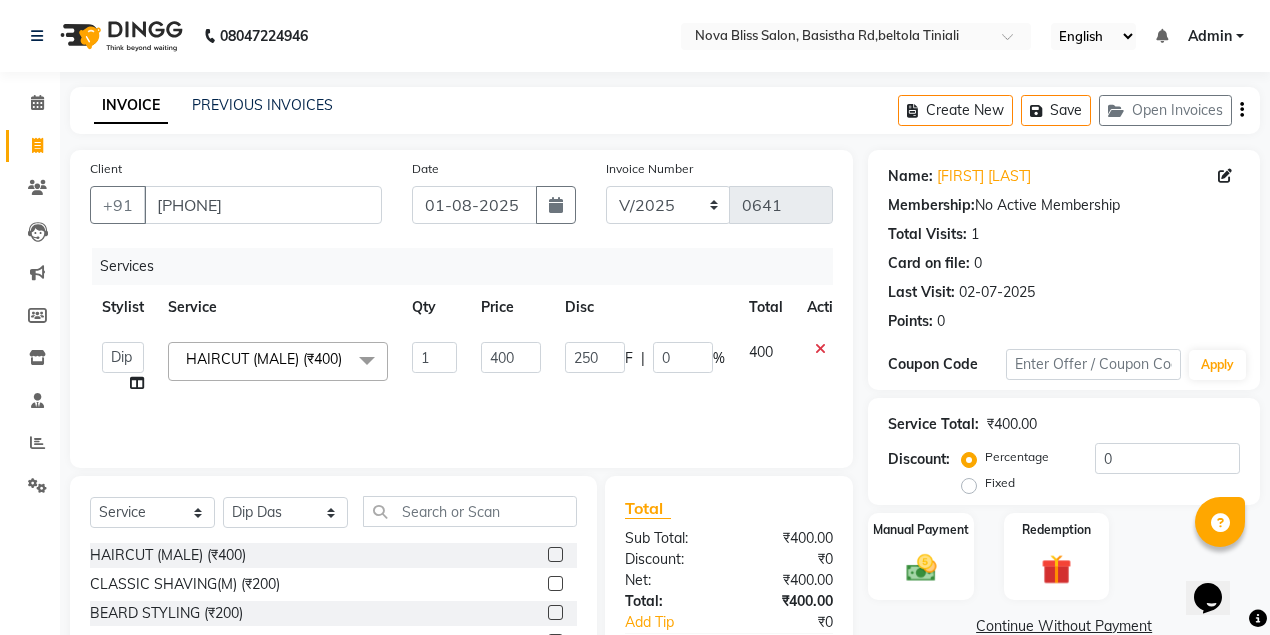 click on "250 F | 0 %" 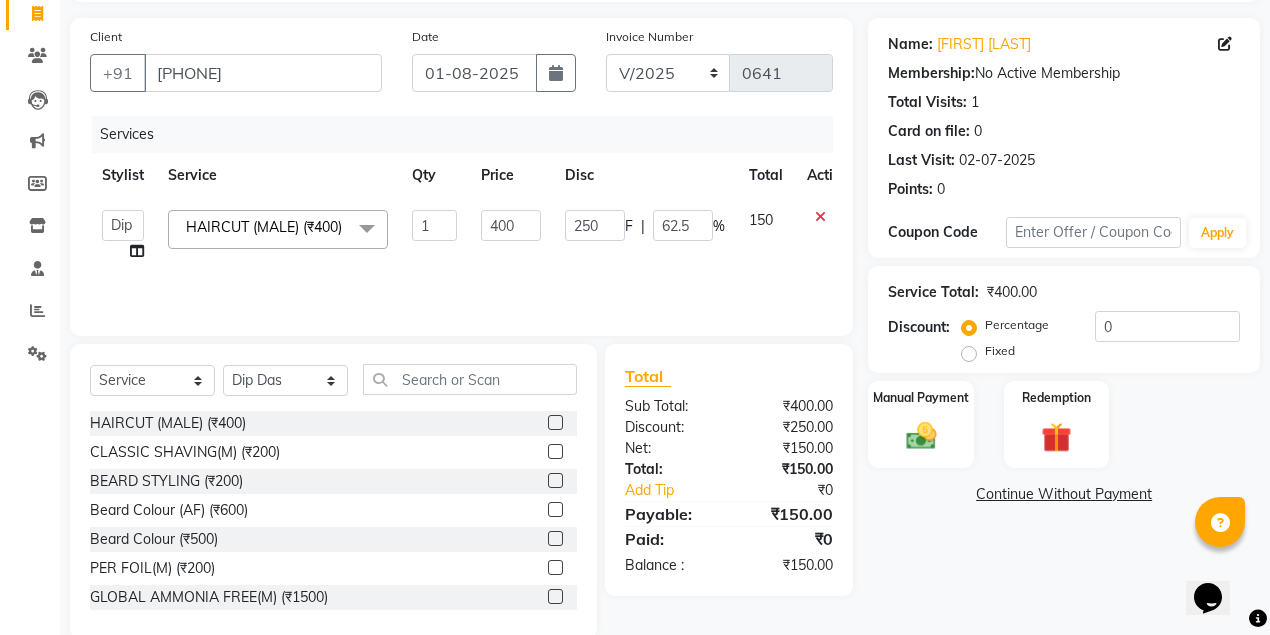scroll, scrollTop: 165, scrollLeft: 0, axis: vertical 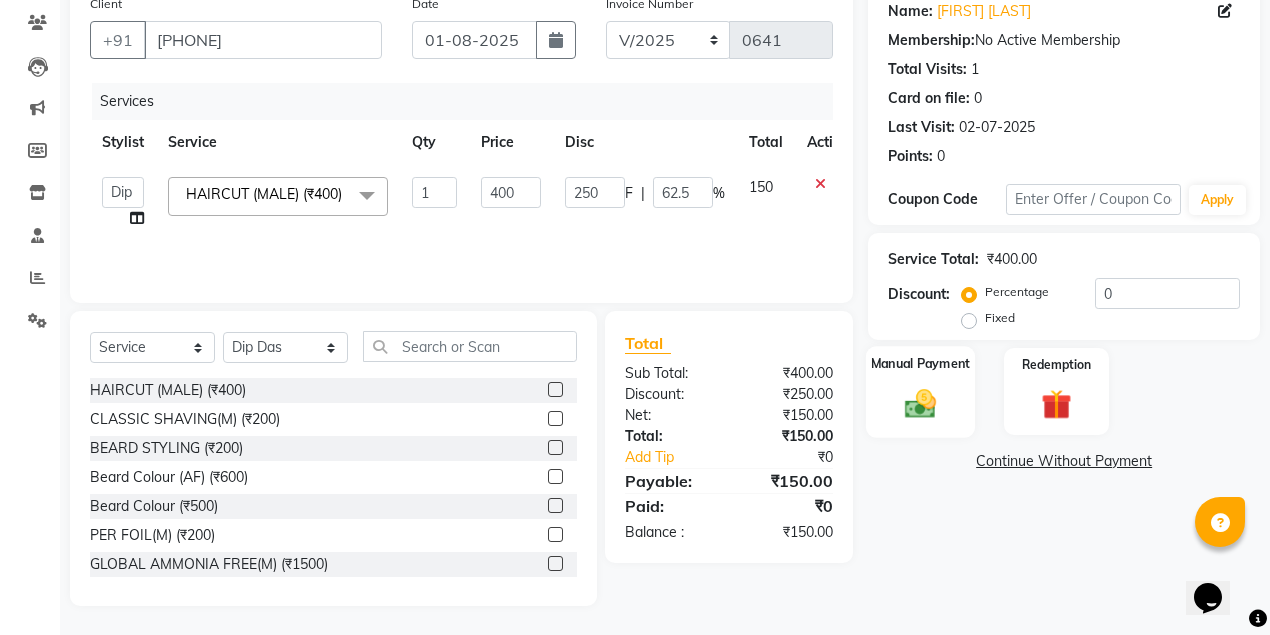 click on "Manual Payment" 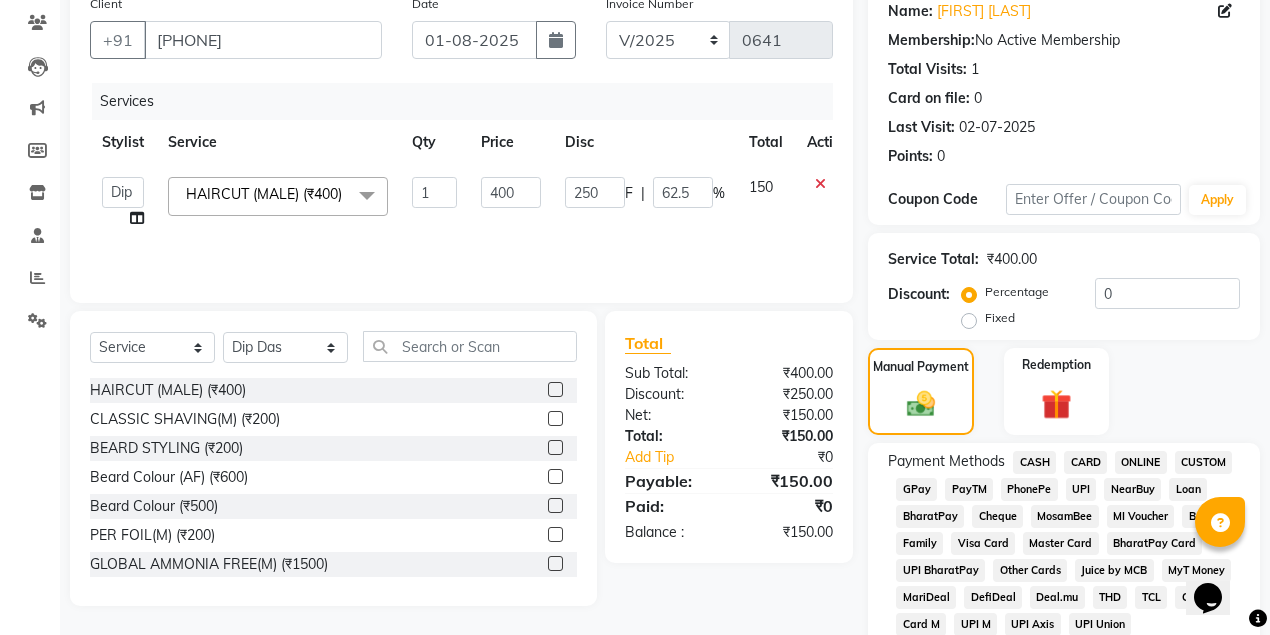 click on "GPay" 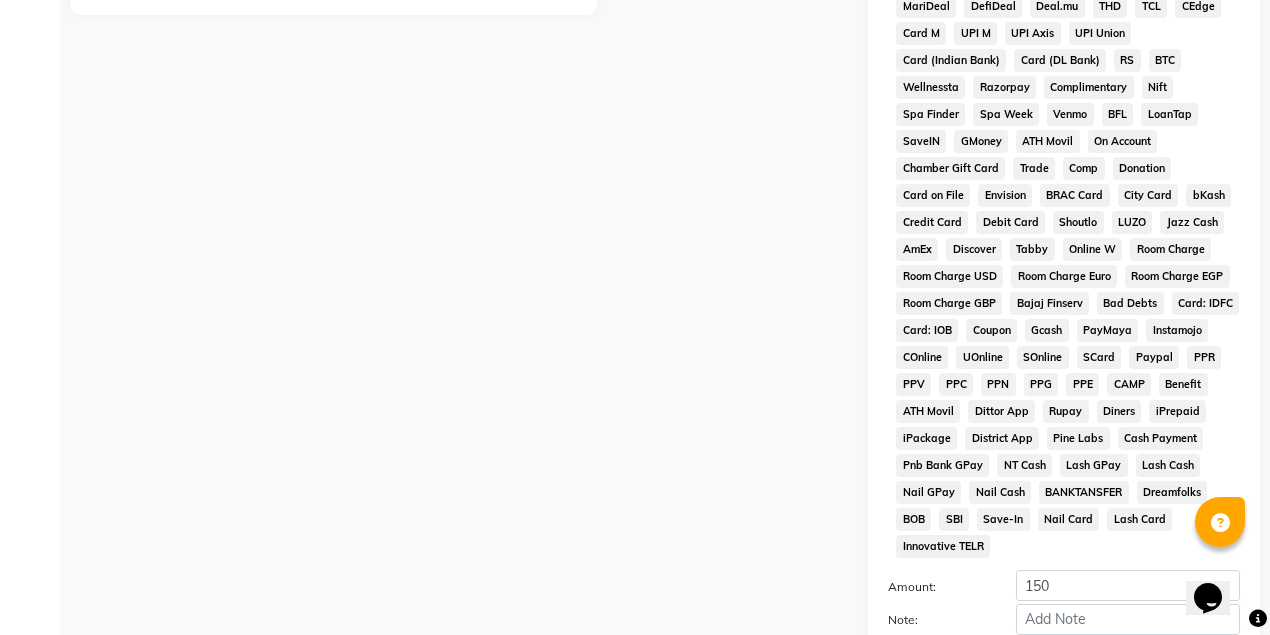 scroll, scrollTop: 950, scrollLeft: 0, axis: vertical 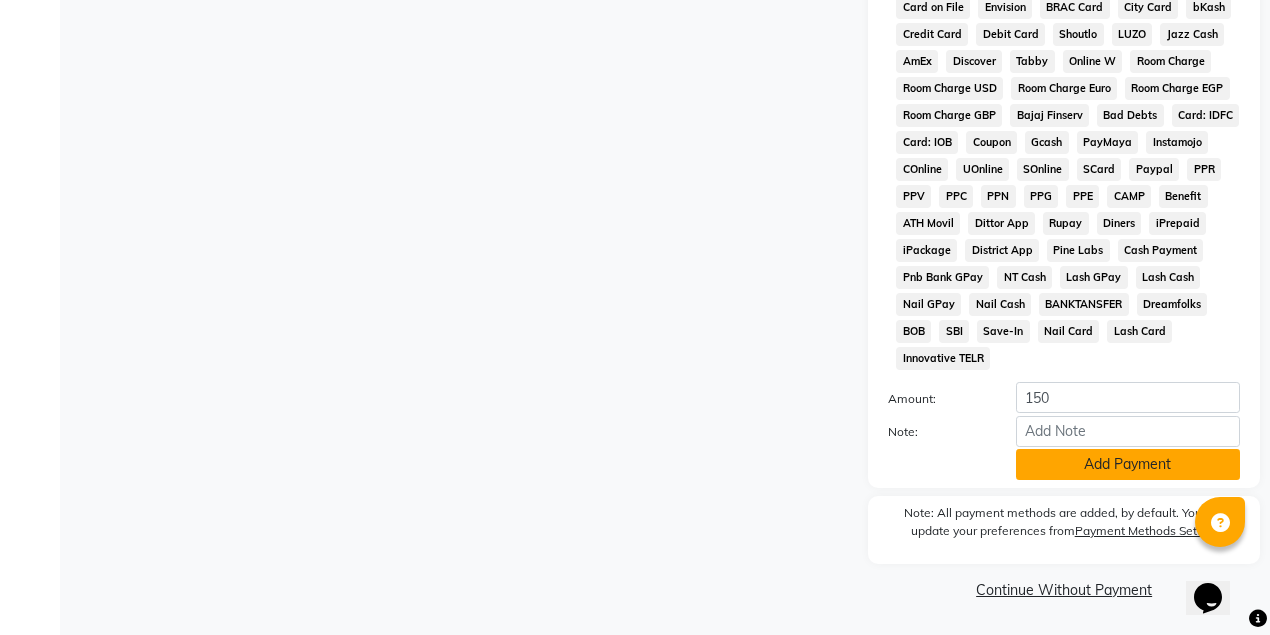 click on "Add Payment" 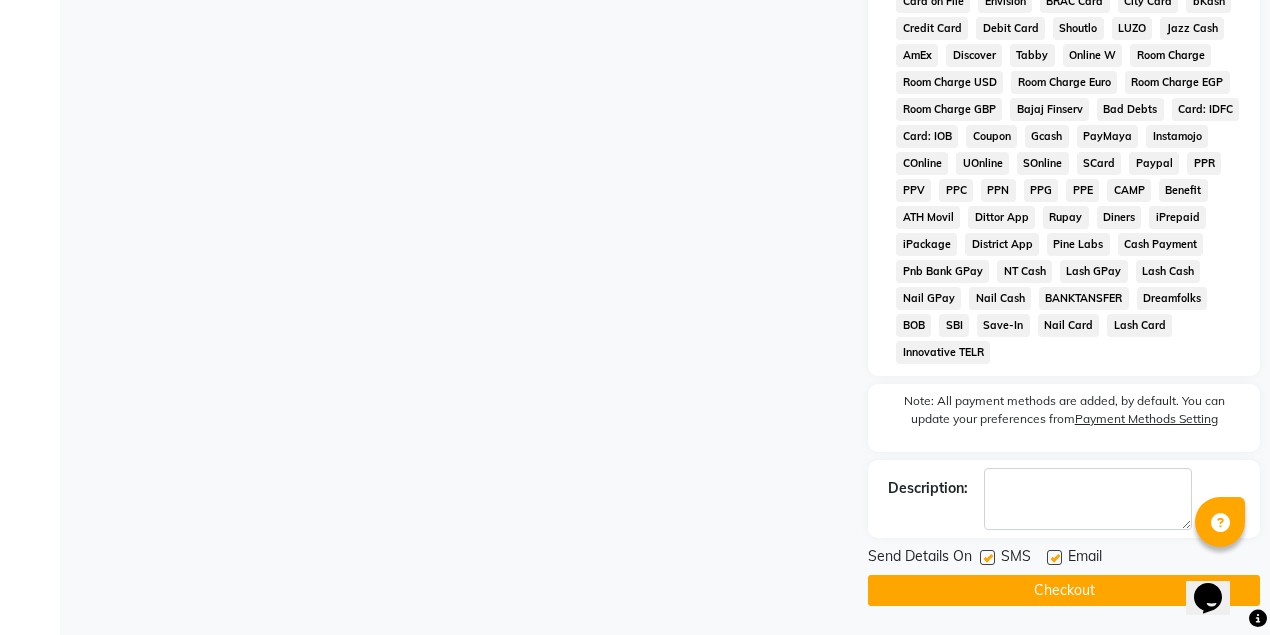 click on "Checkout" 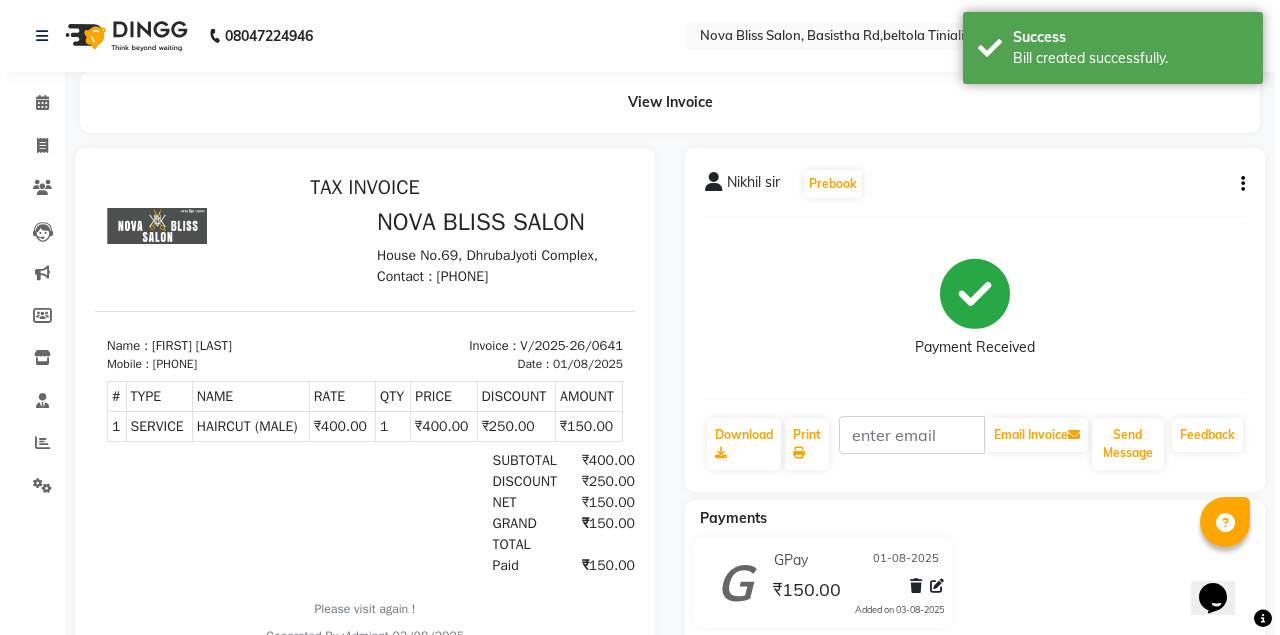 scroll, scrollTop: 0, scrollLeft: 0, axis: both 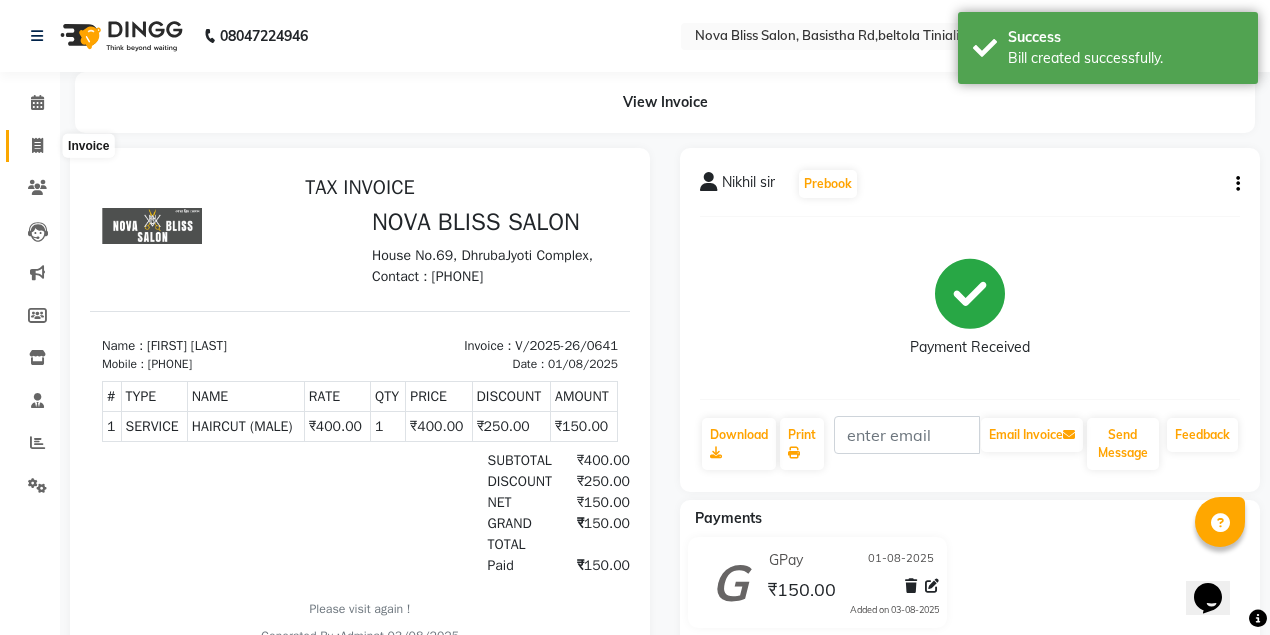 click 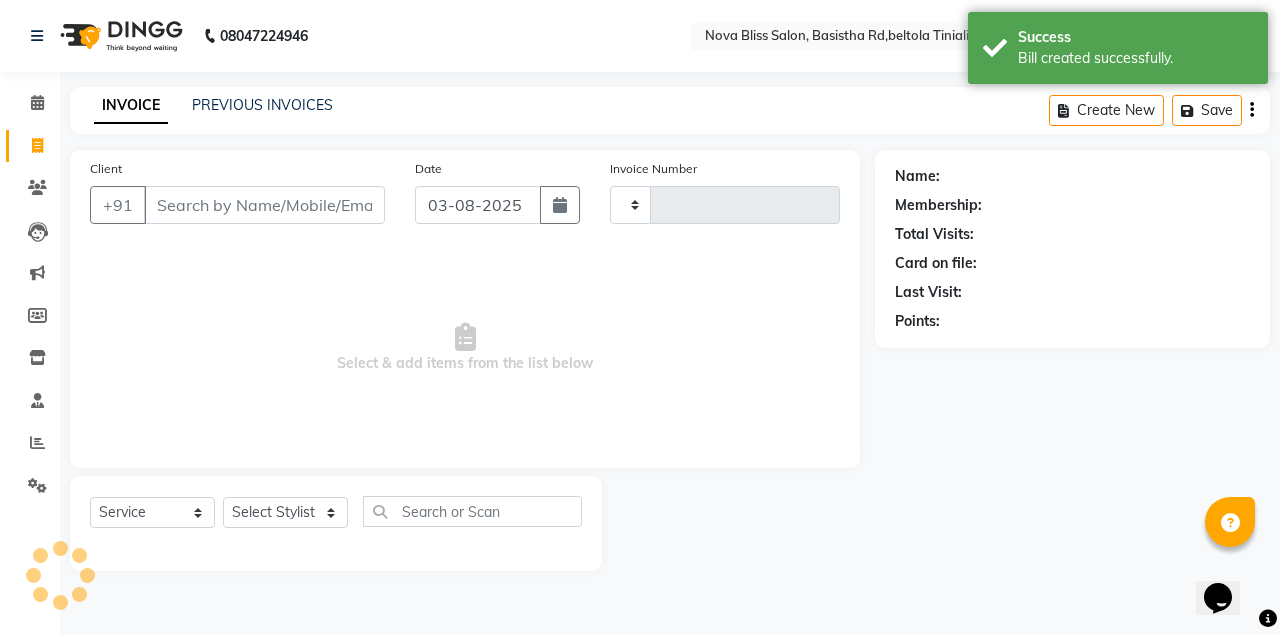 type on "0642" 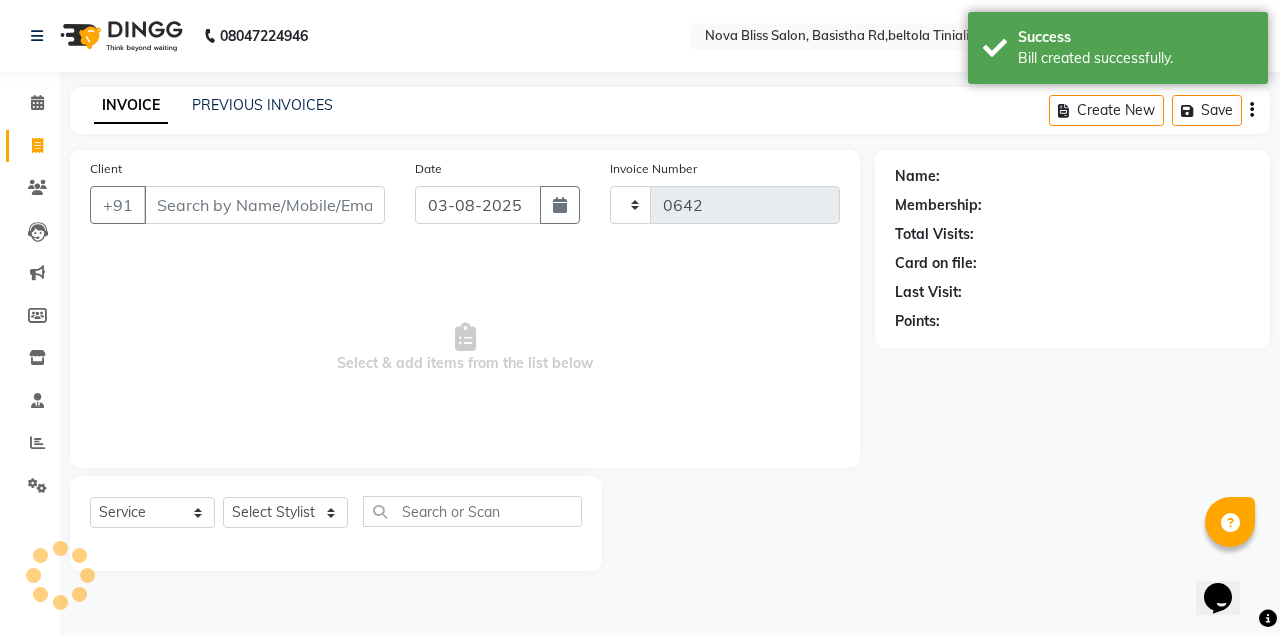 select on "6211" 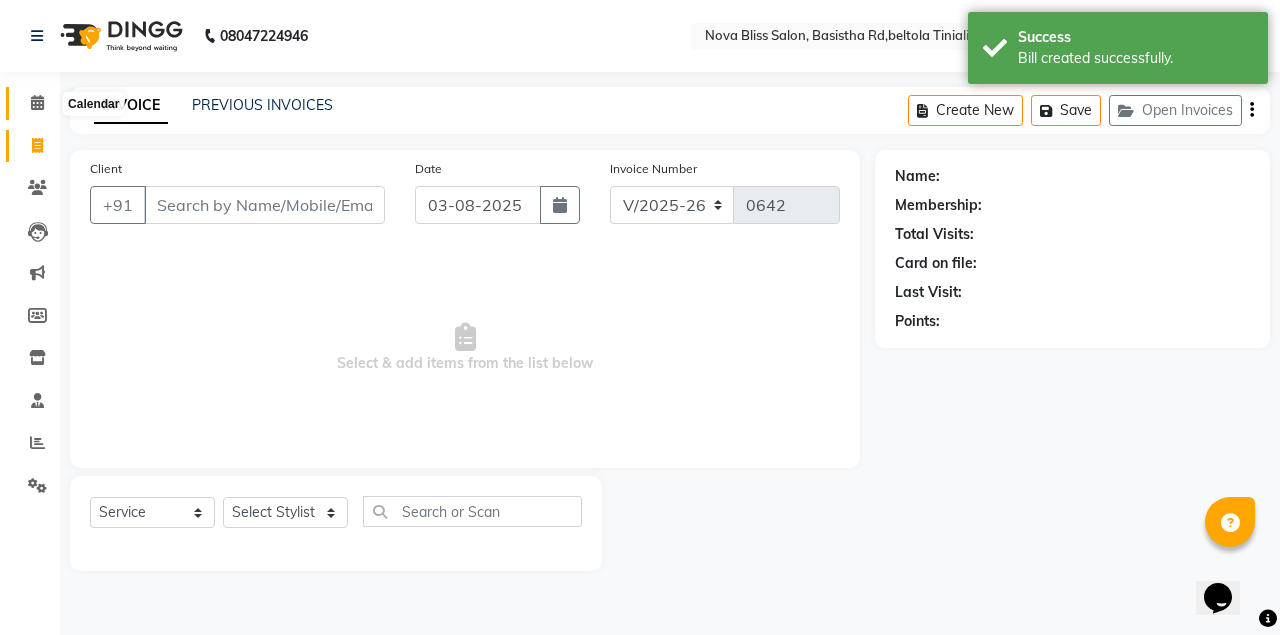 click 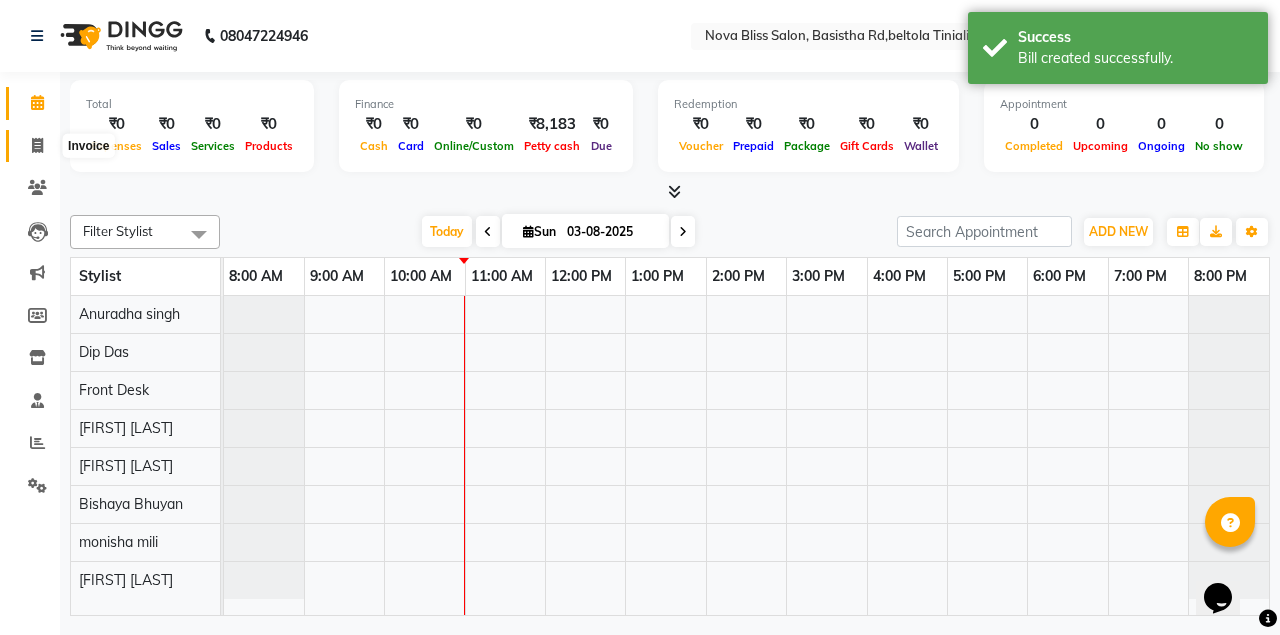 click 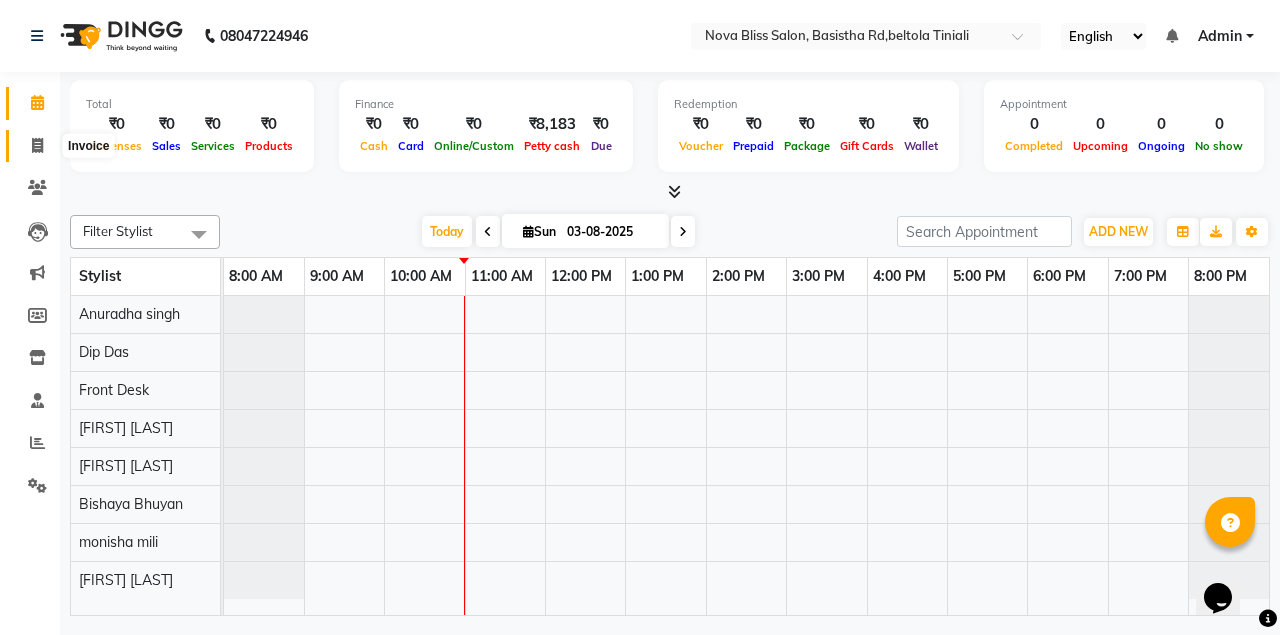 select on "service" 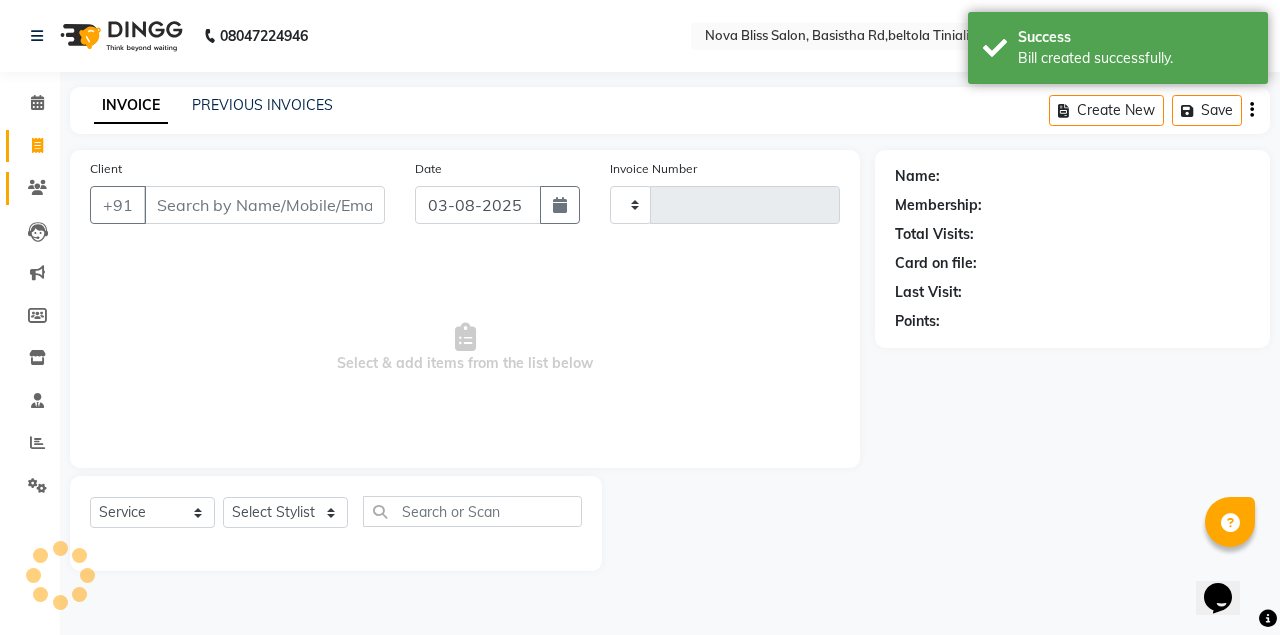 type on "0642" 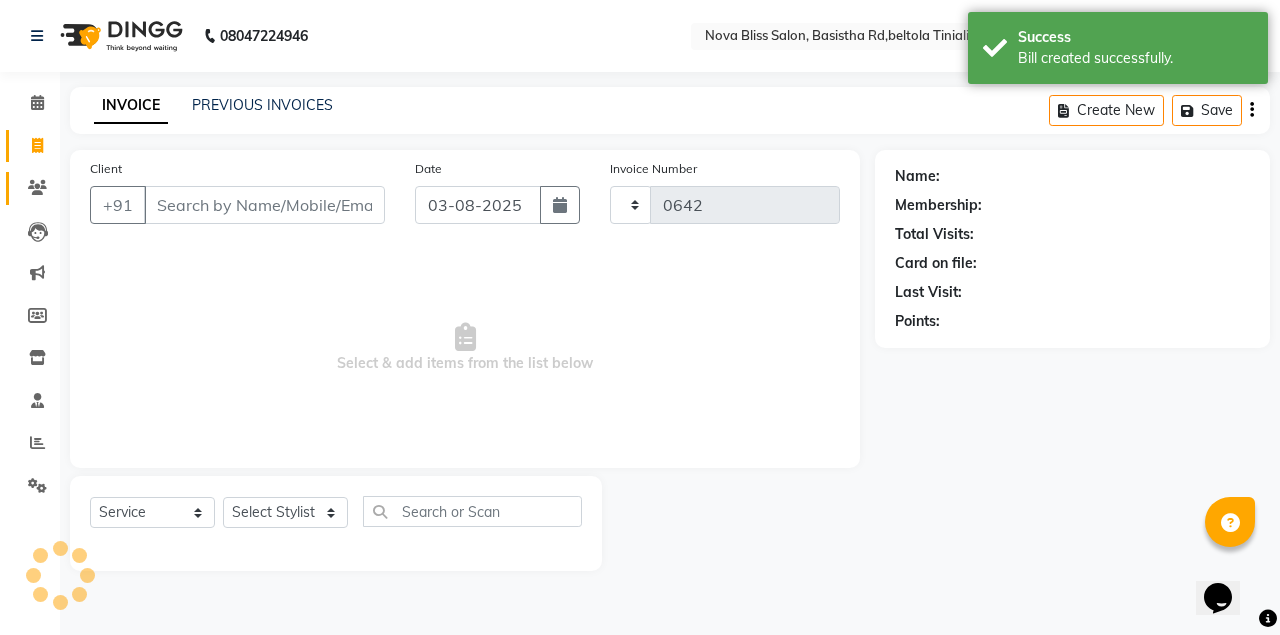 select on "6211" 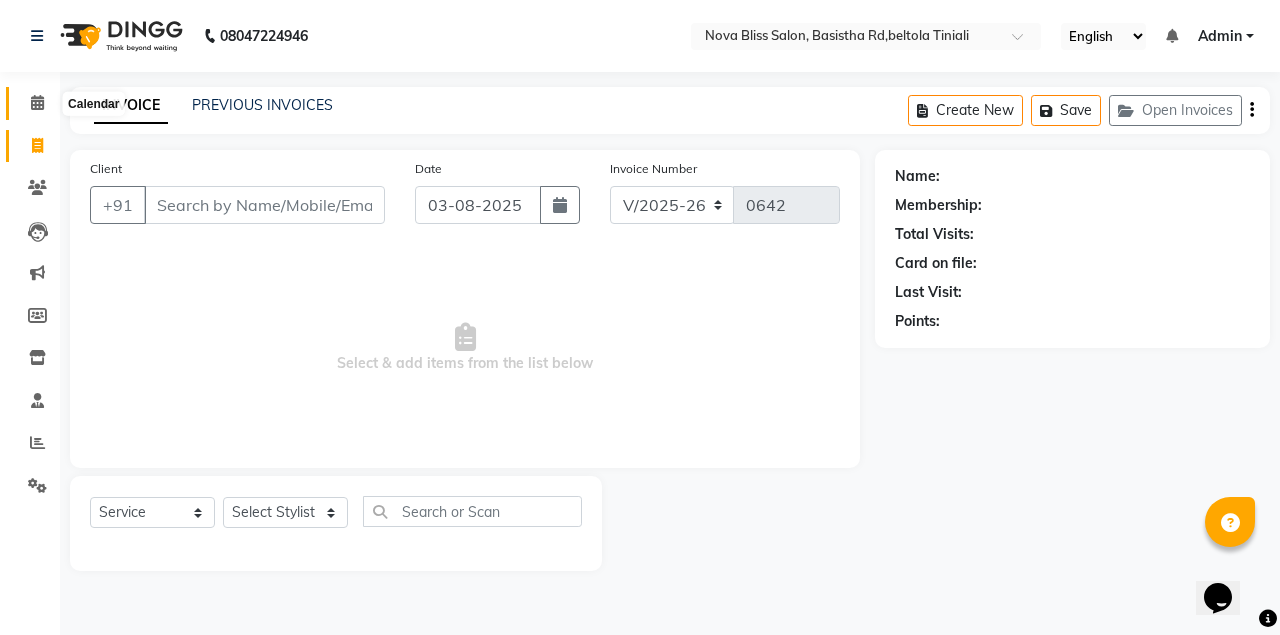 click 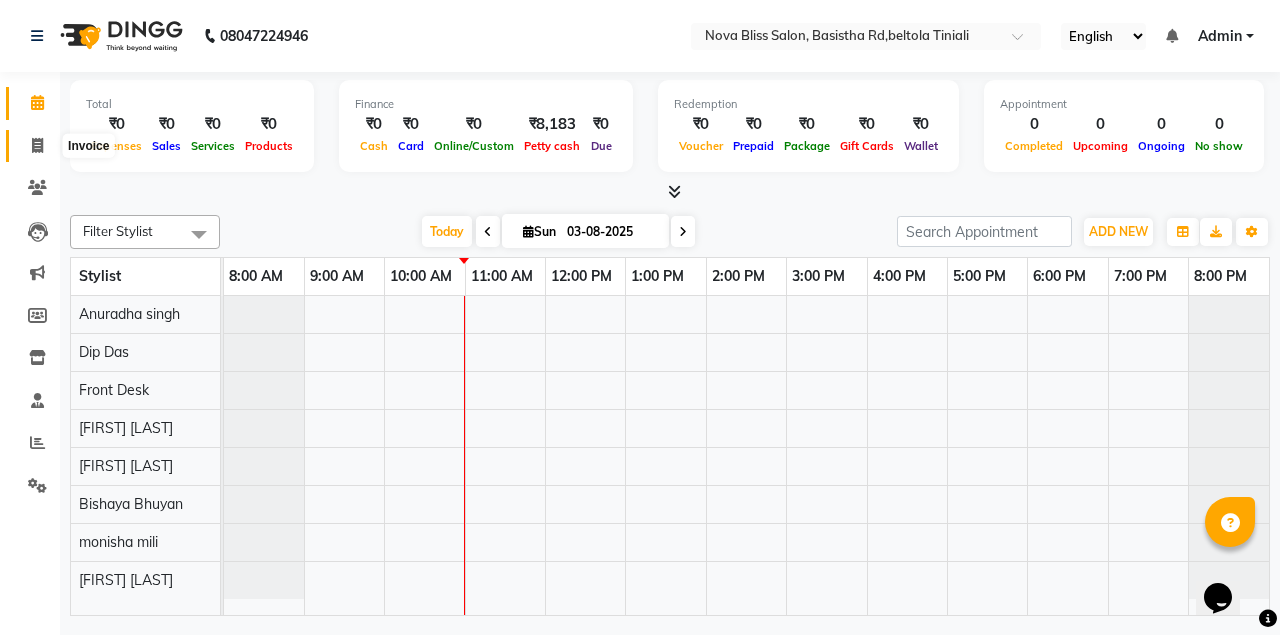 click 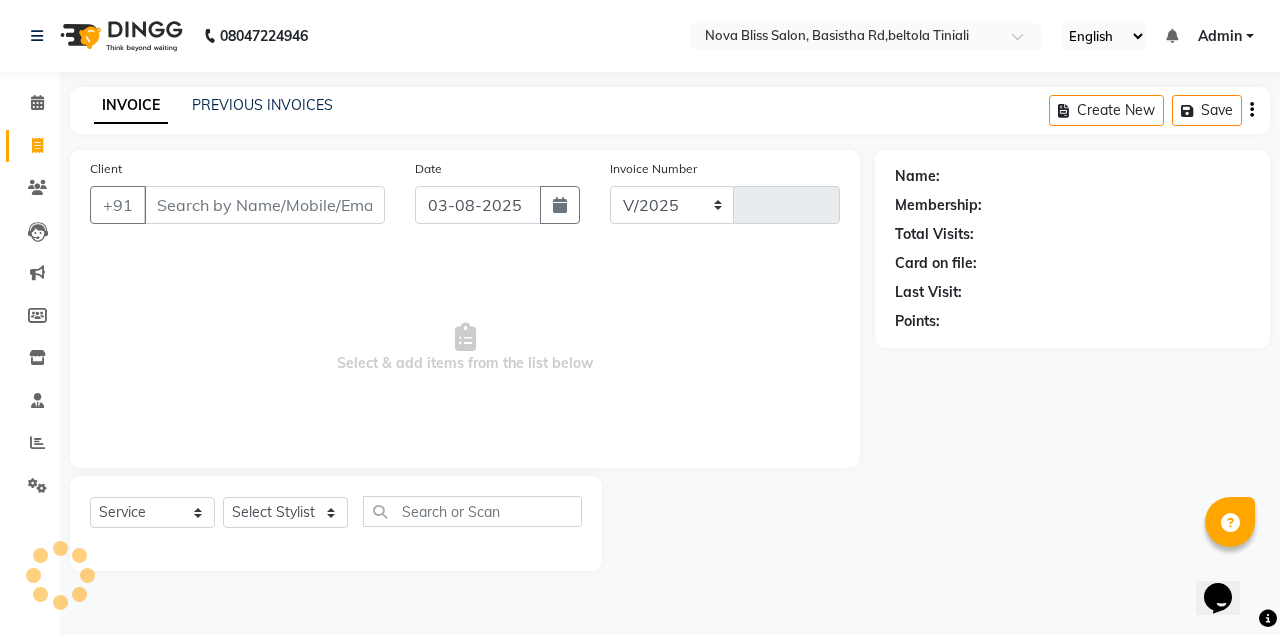 select on "6211" 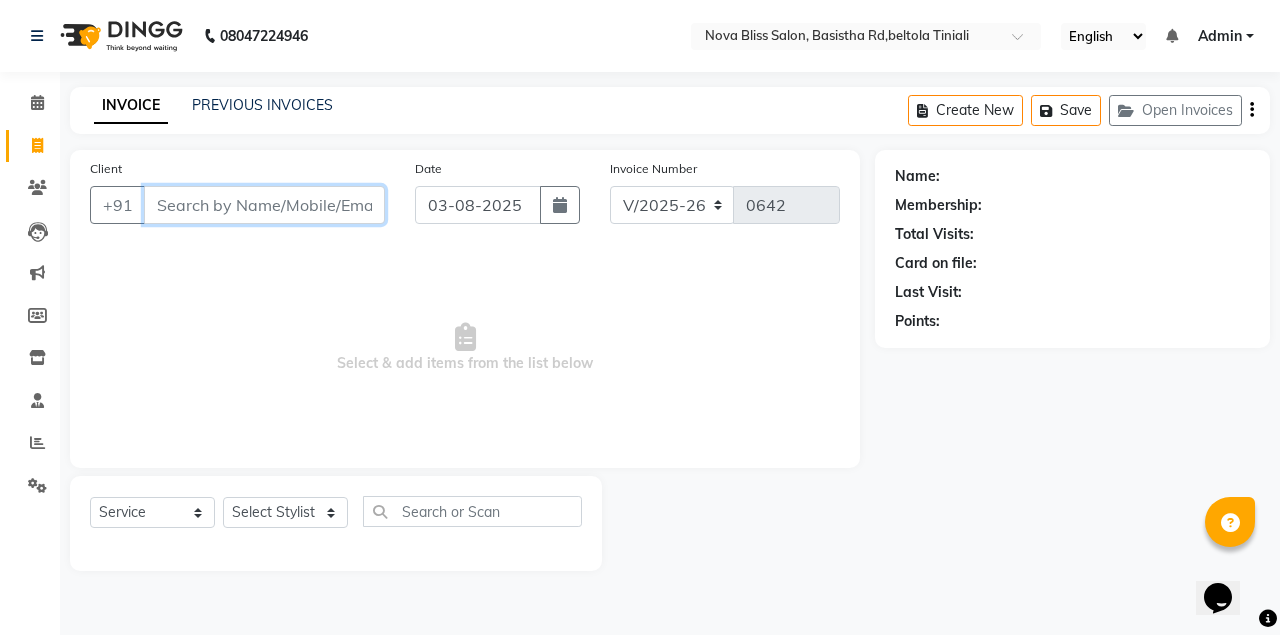 click on "Client" at bounding box center (264, 205) 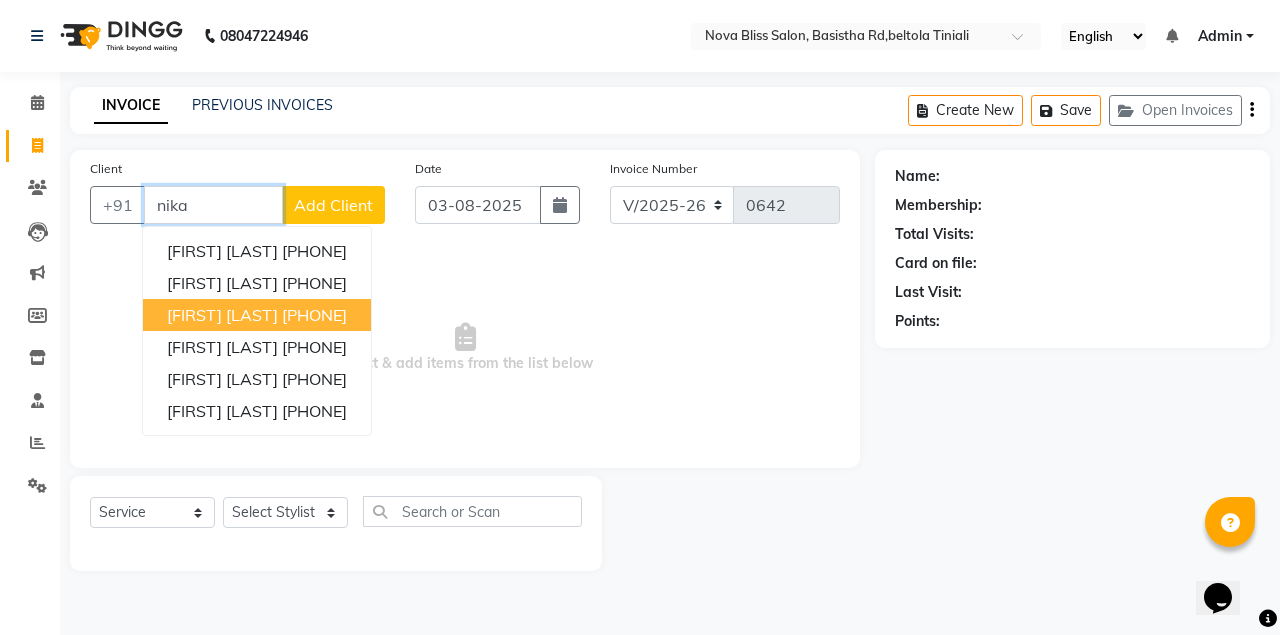 click on "[PHONE]" at bounding box center [314, 315] 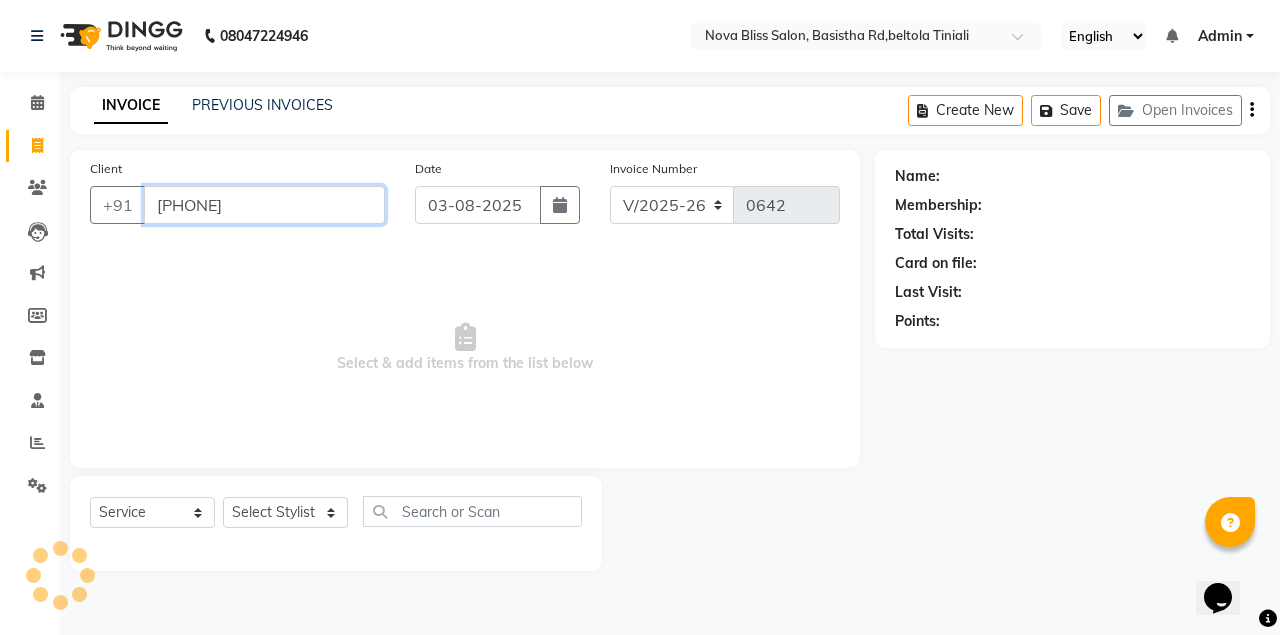 type on "[PHONE]" 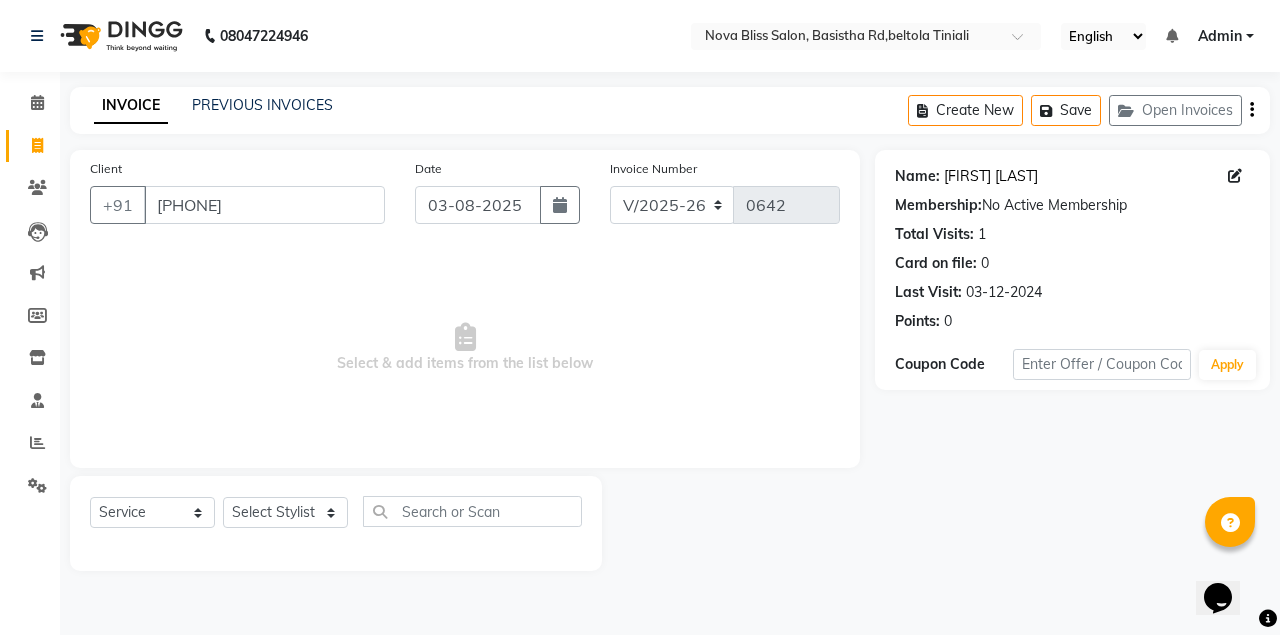 click on "[FIRST] [LAST]" 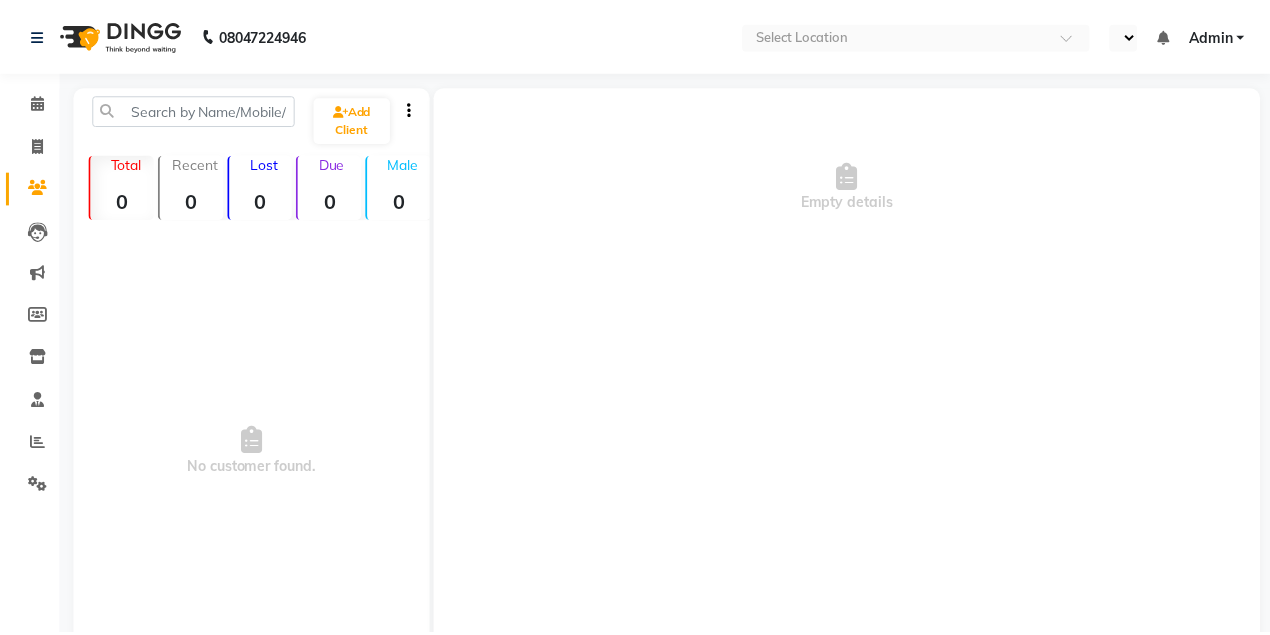scroll, scrollTop: 0, scrollLeft: 0, axis: both 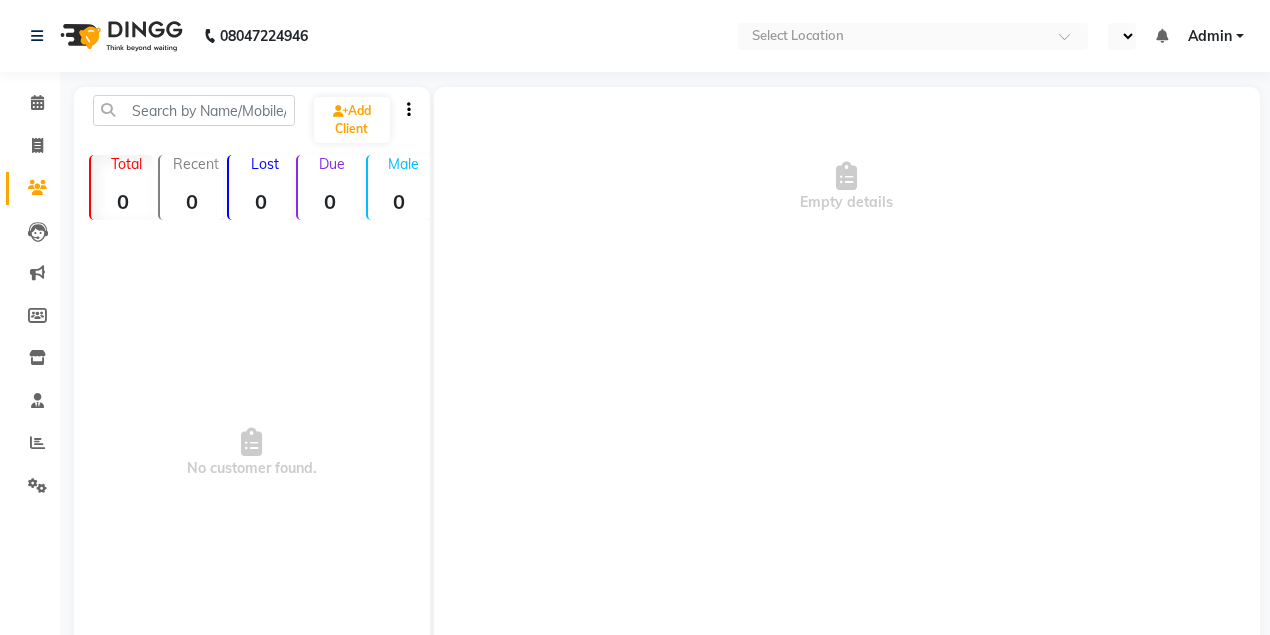 select on "en" 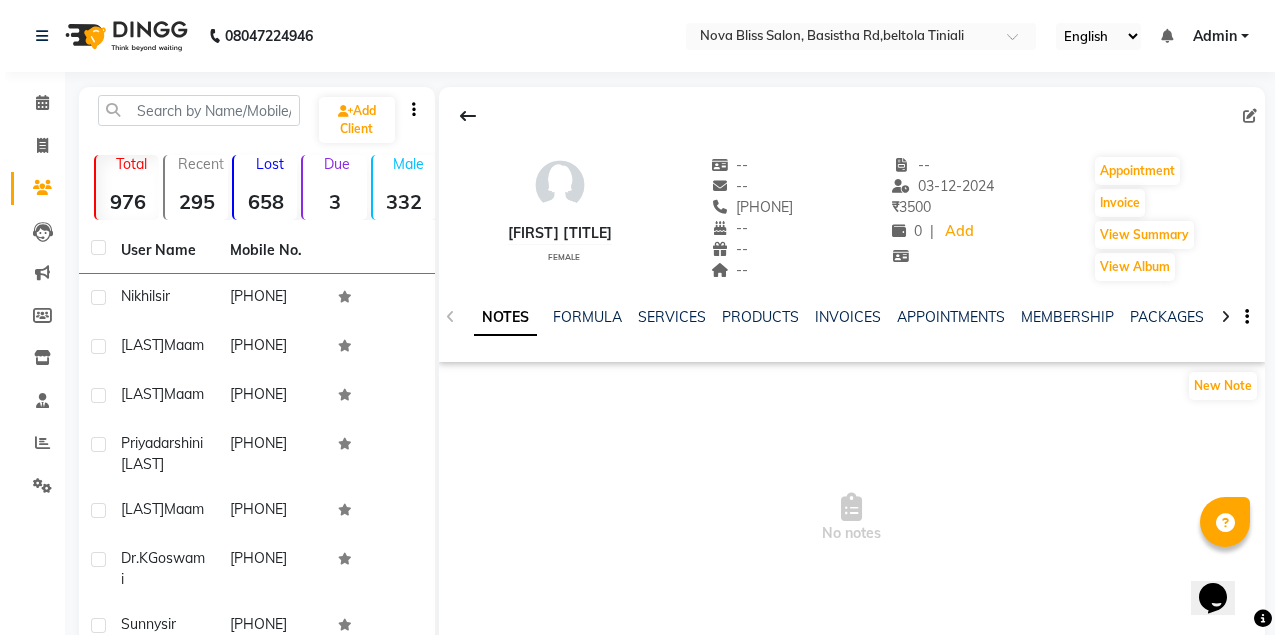 scroll, scrollTop: 0, scrollLeft: 0, axis: both 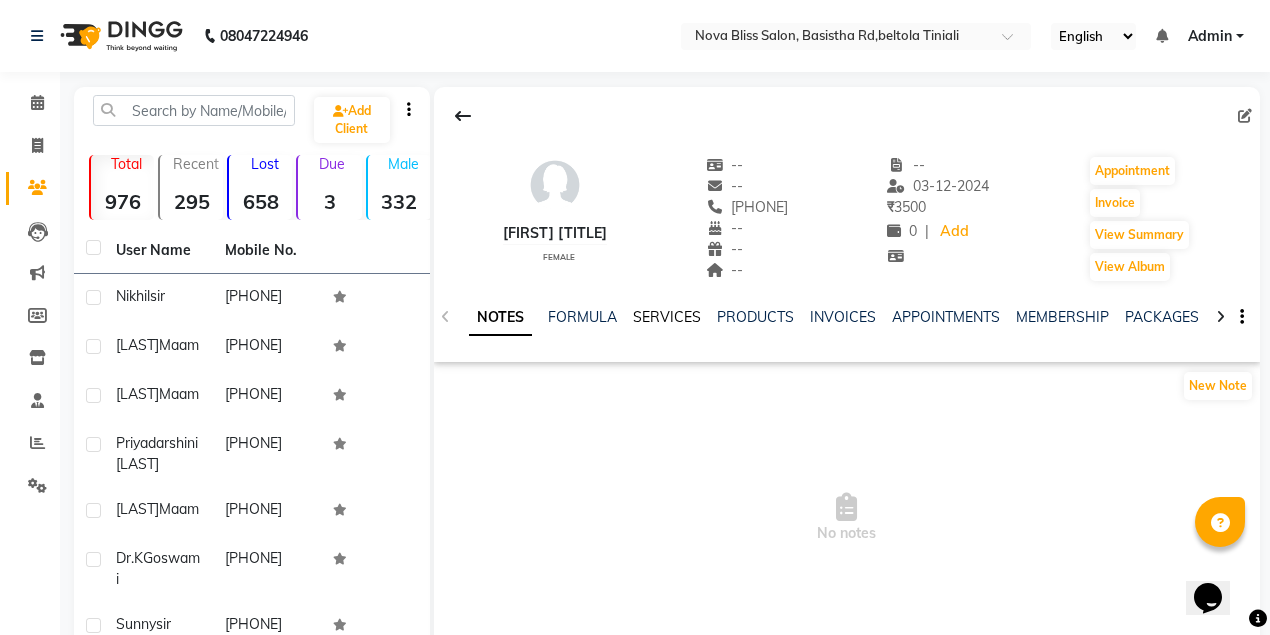click on "SERVICES" 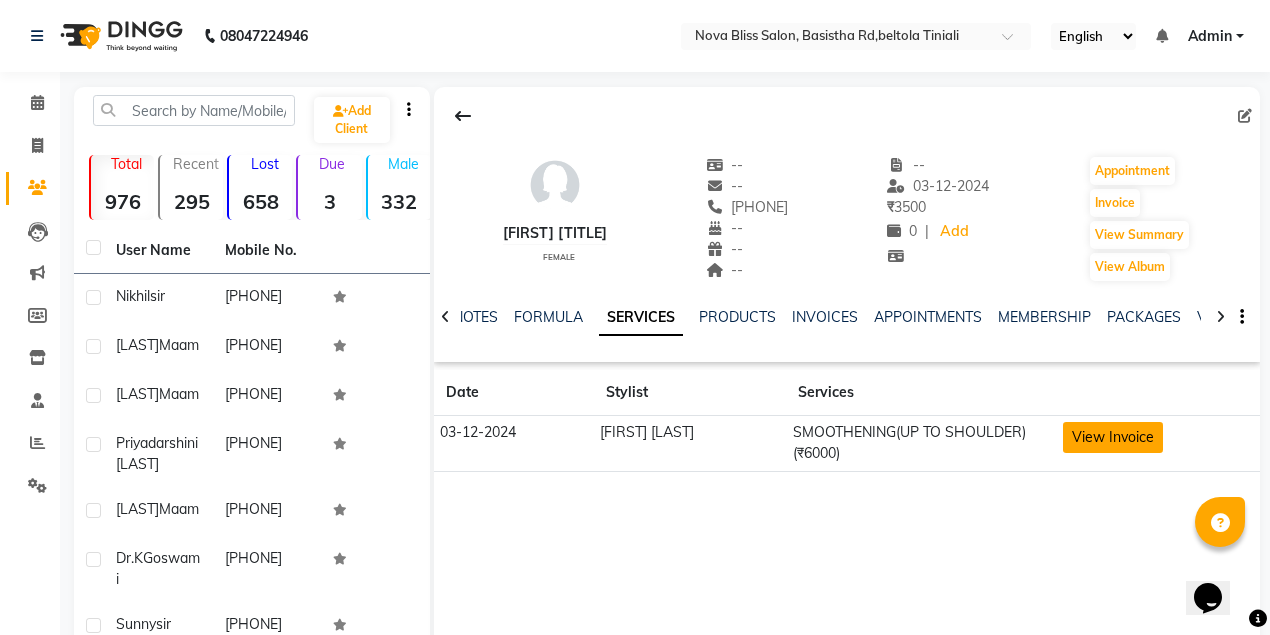 click on "View Invoice" 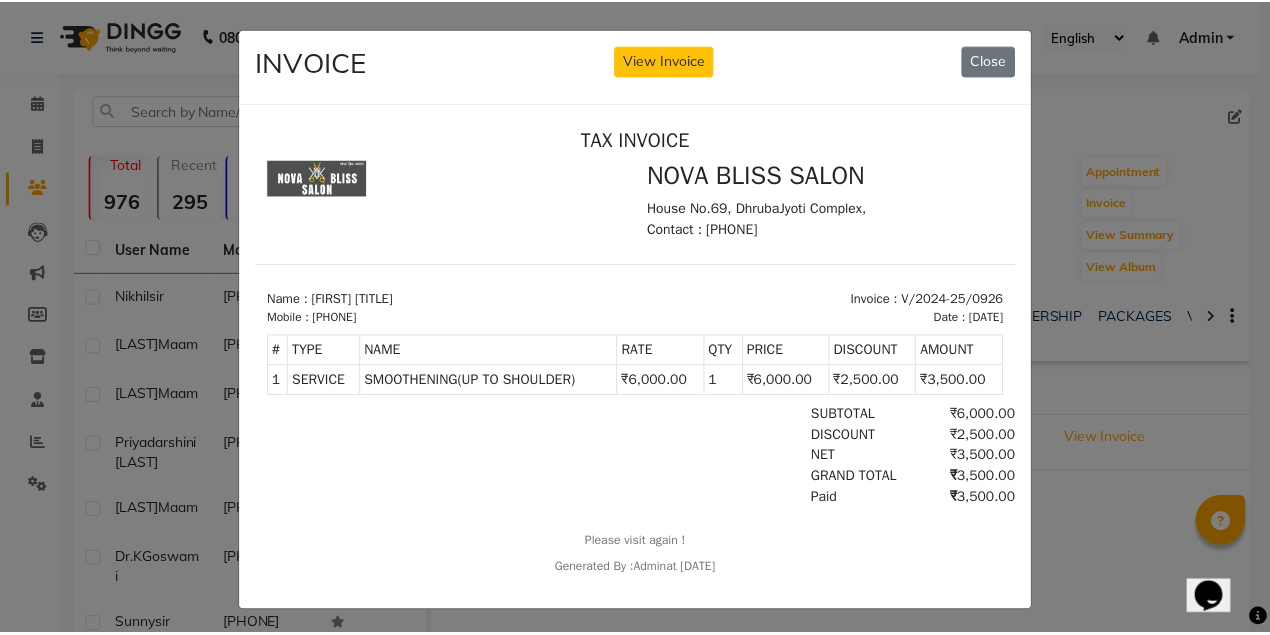 scroll, scrollTop: 0, scrollLeft: 0, axis: both 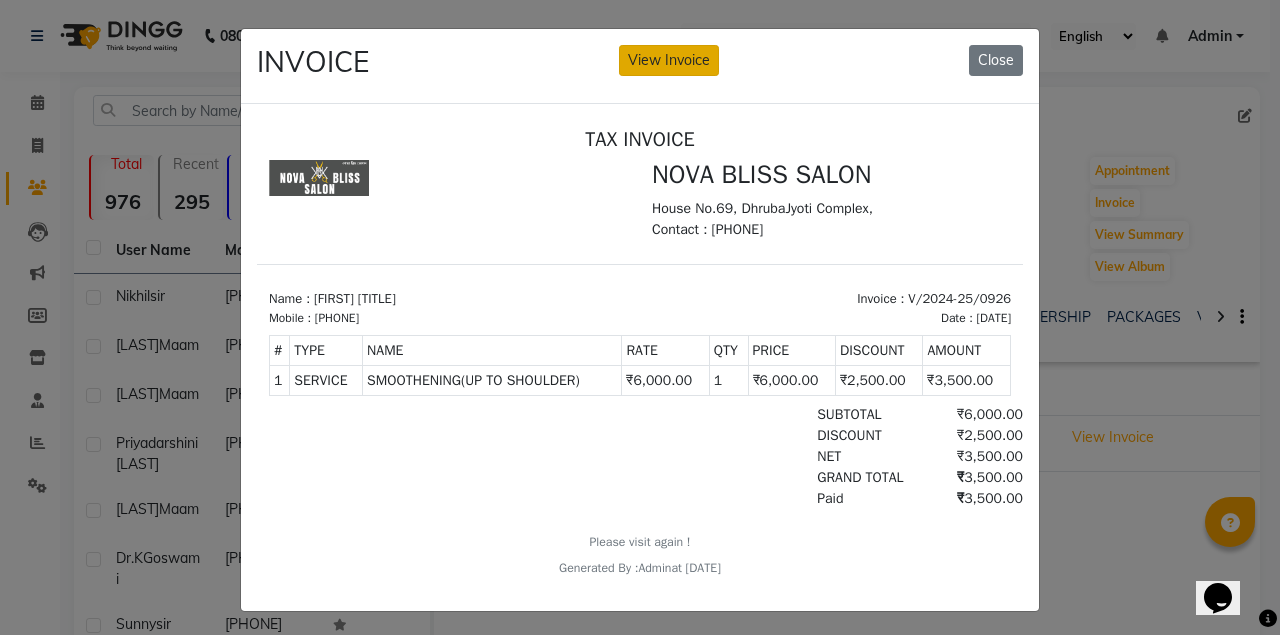 click on "View Invoice" 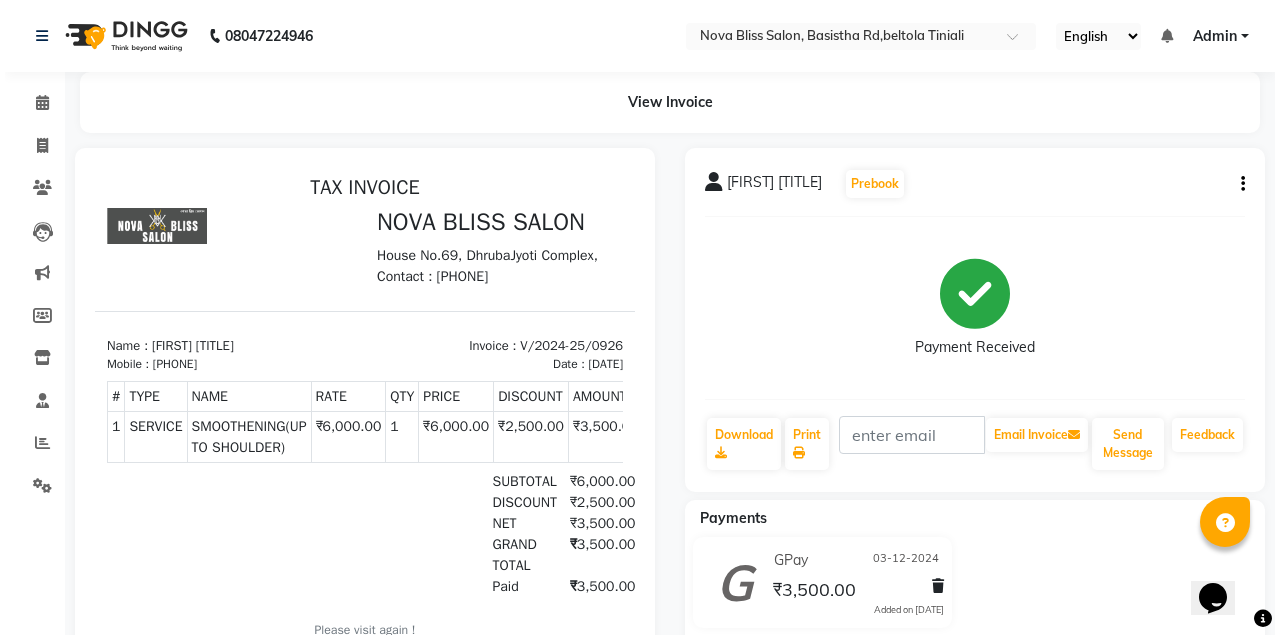 scroll, scrollTop: 0, scrollLeft: 0, axis: both 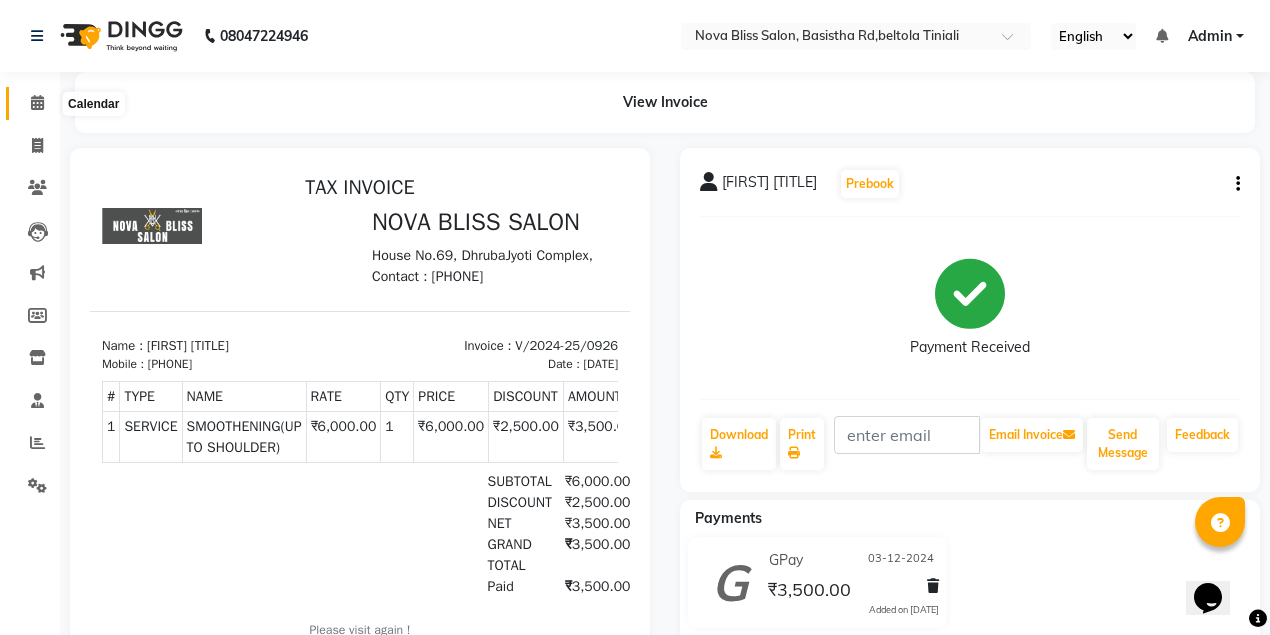 click 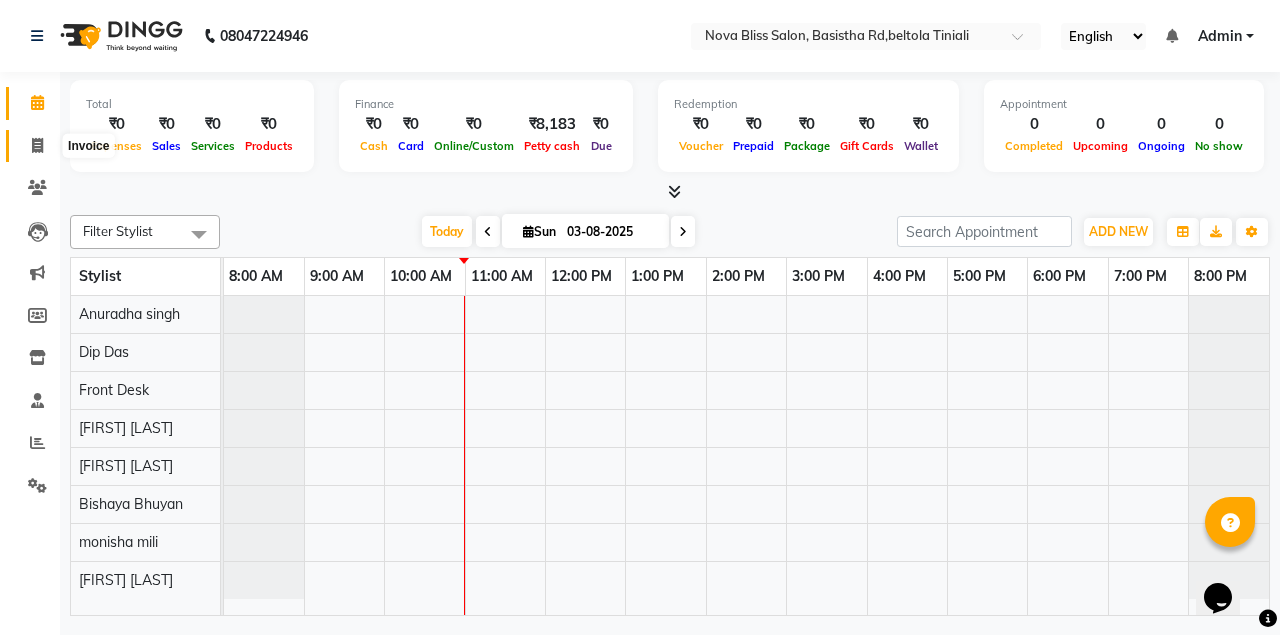 click 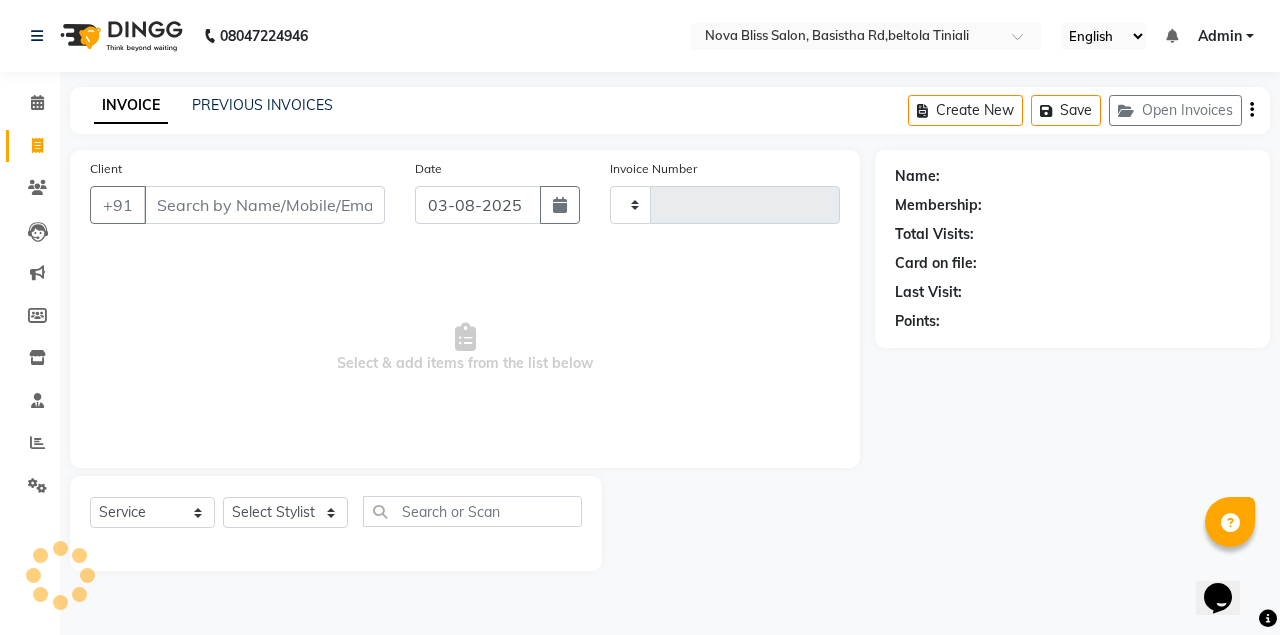 type on "0642" 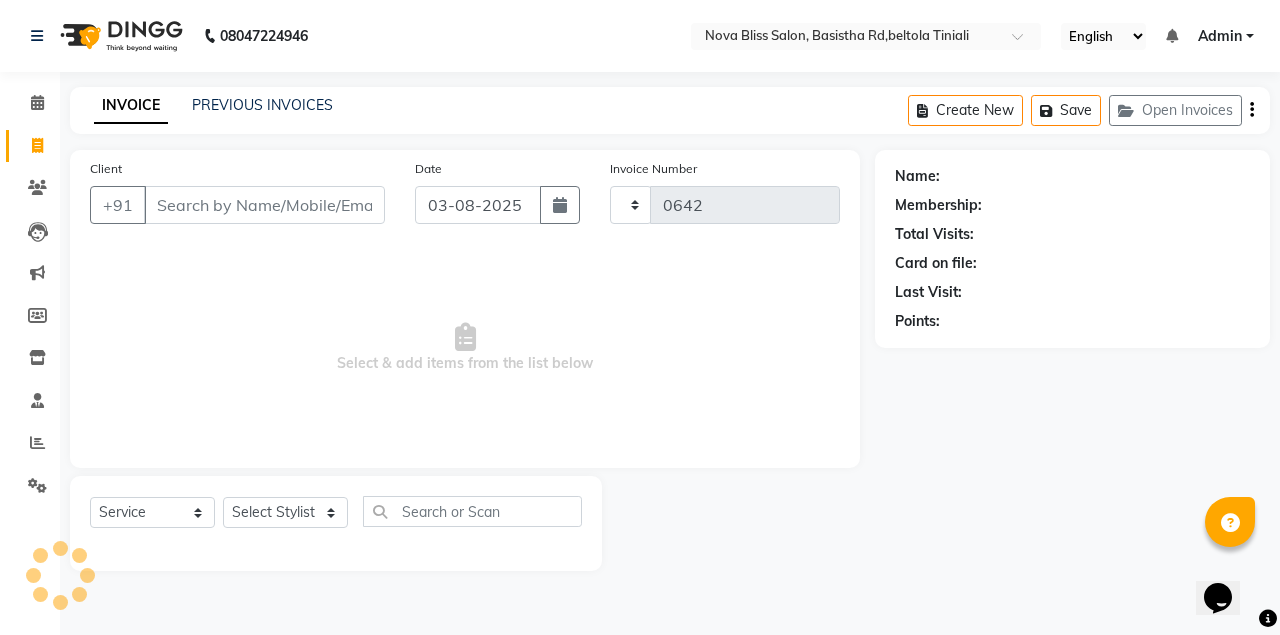 select on "6211" 